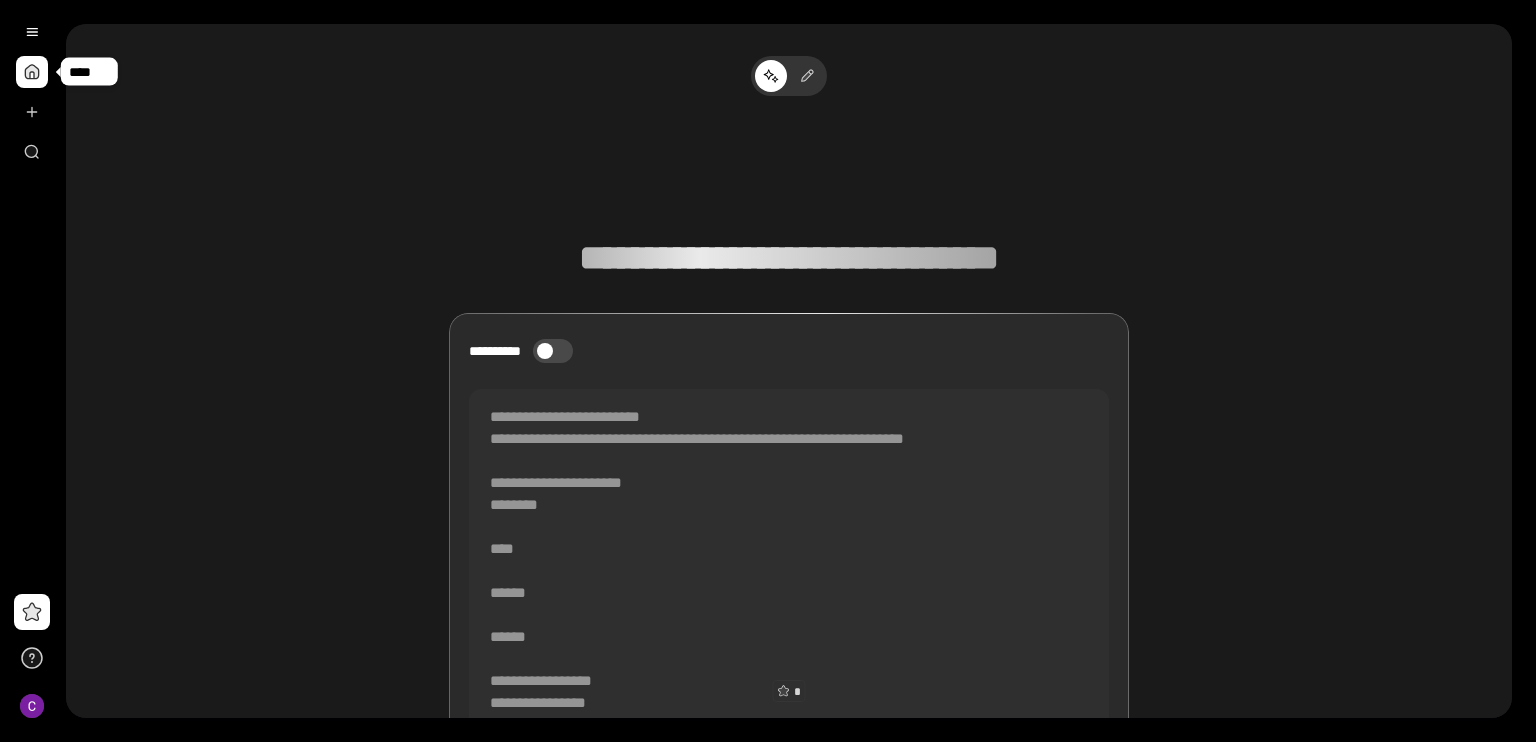 scroll, scrollTop: 0, scrollLeft: 0, axis: both 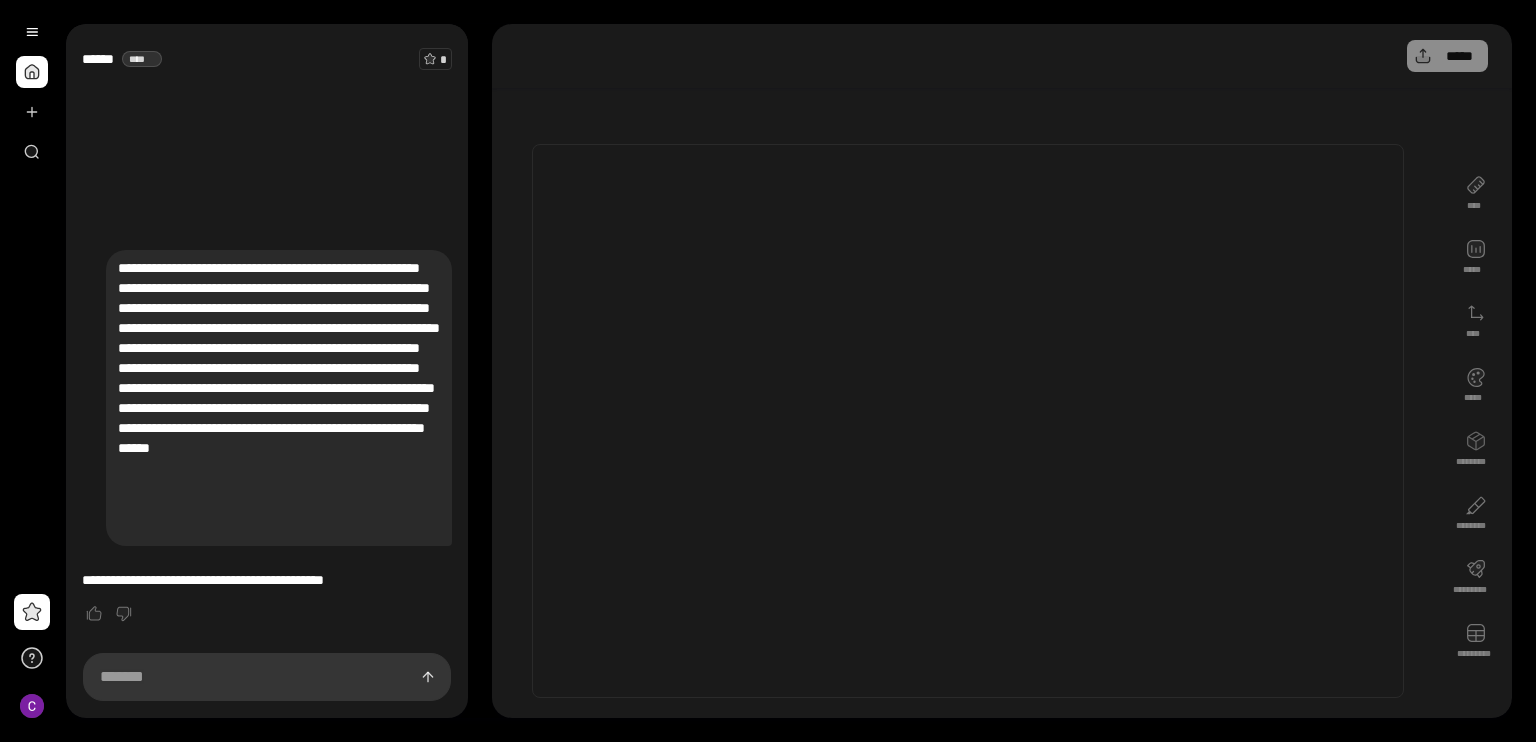 click on "[NAME]
[ADDRESS]
[CITY]
[STATE]
[ZIP]
[COUNTRY]
[PHONE]
[EMAIL]
[DOB]
[CREDIT CARD NUMBER]
[PASSPORT NUMBER]
[DRIVER LICENSE NUMBER]
[SSN]" at bounding box center [279, 398] 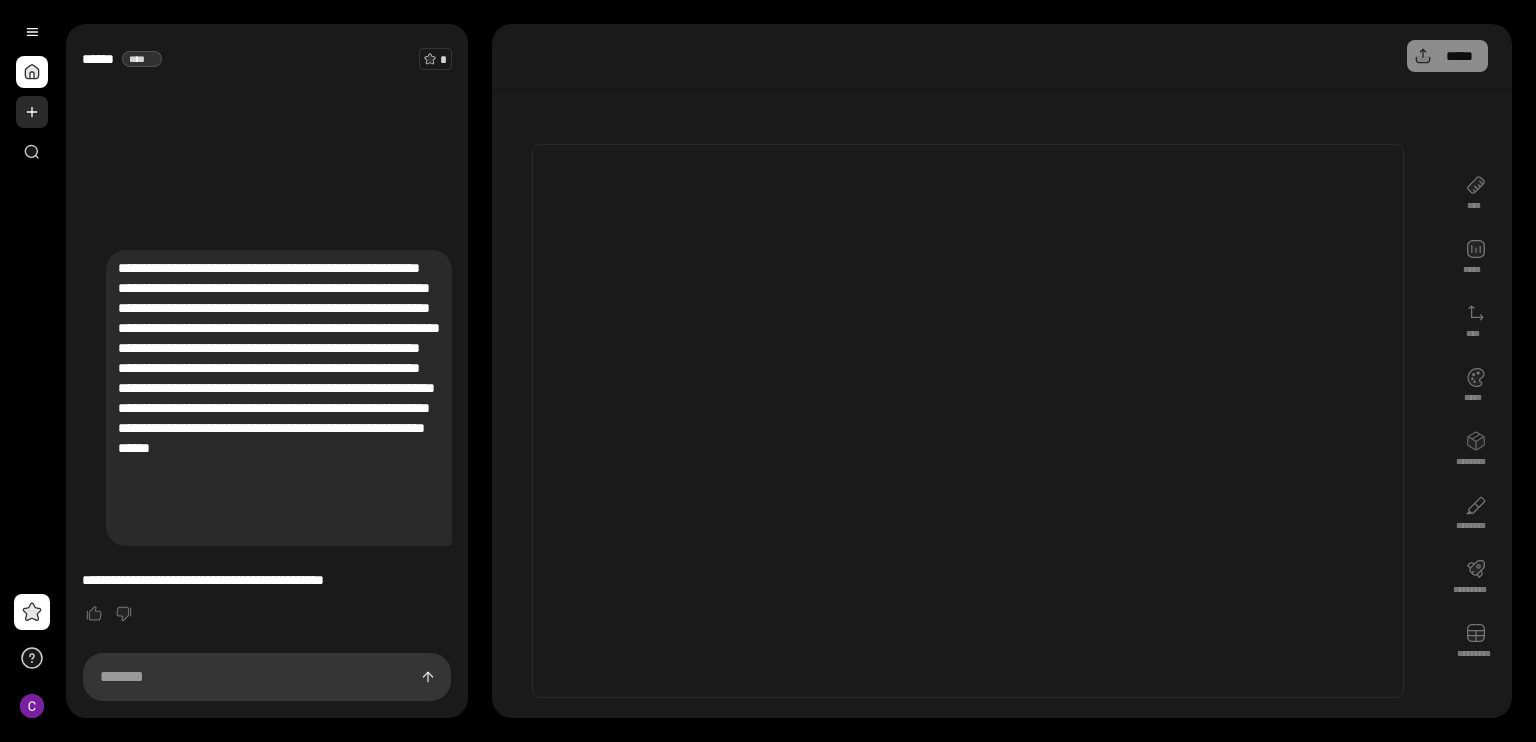click at bounding box center (32, 112) 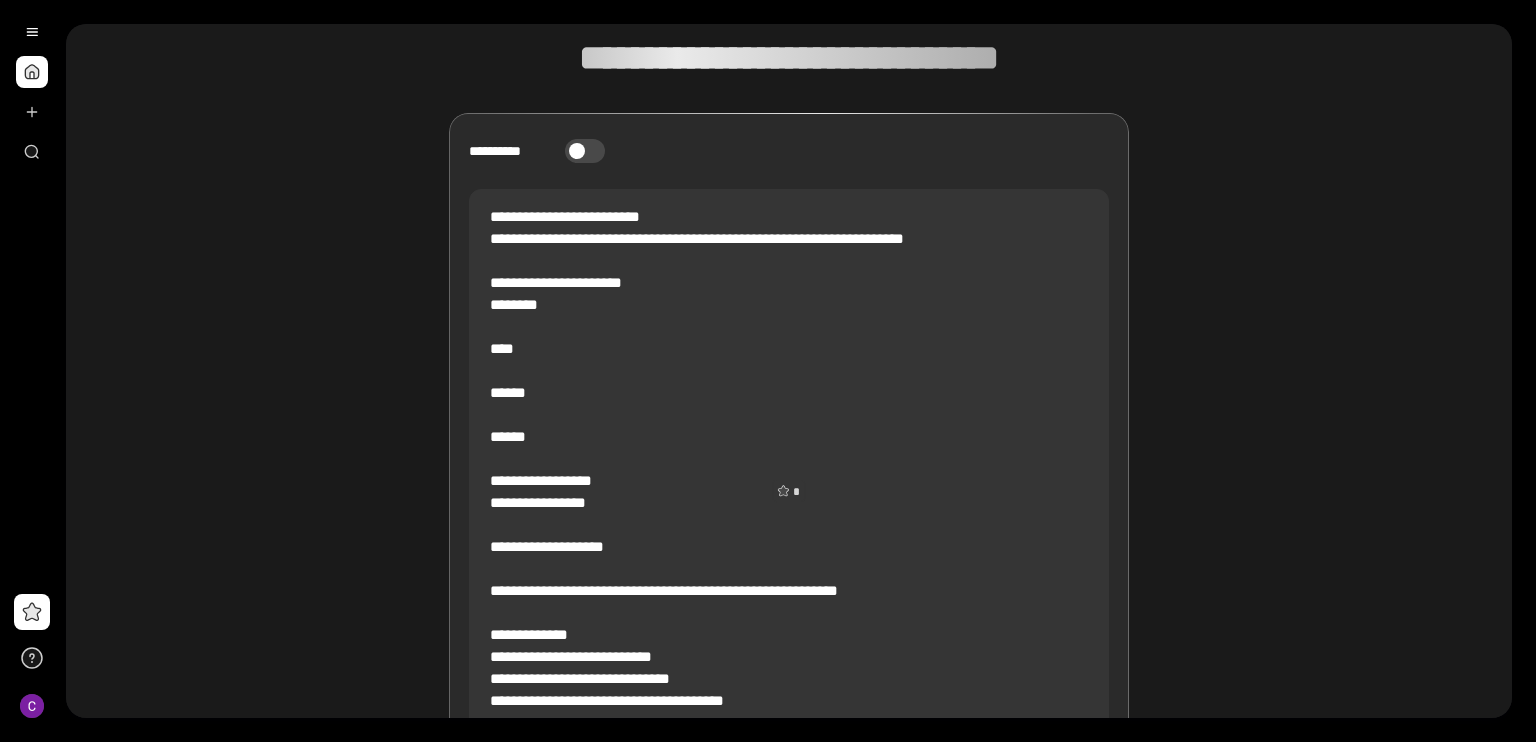 scroll, scrollTop: 0, scrollLeft: 0, axis: both 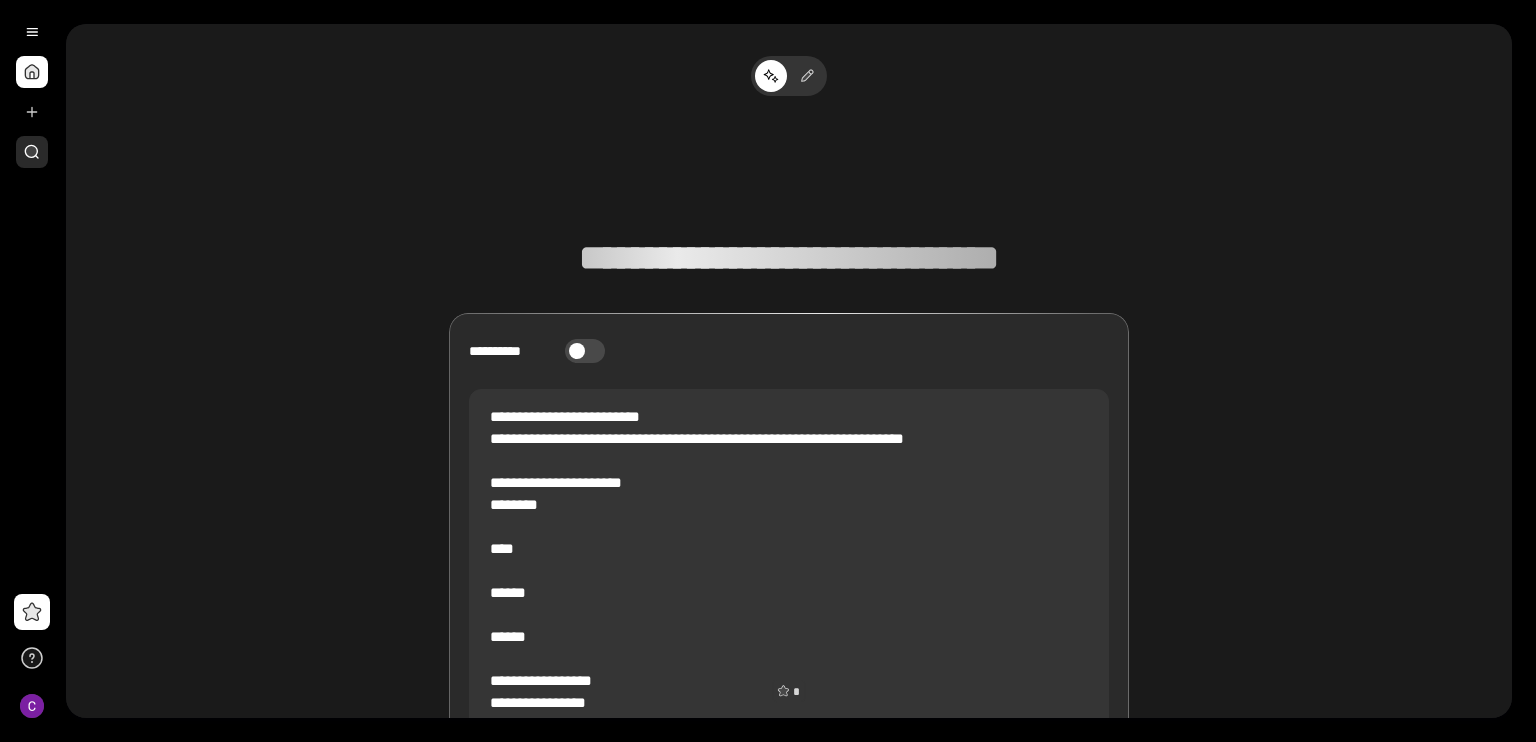 click at bounding box center (32, 152) 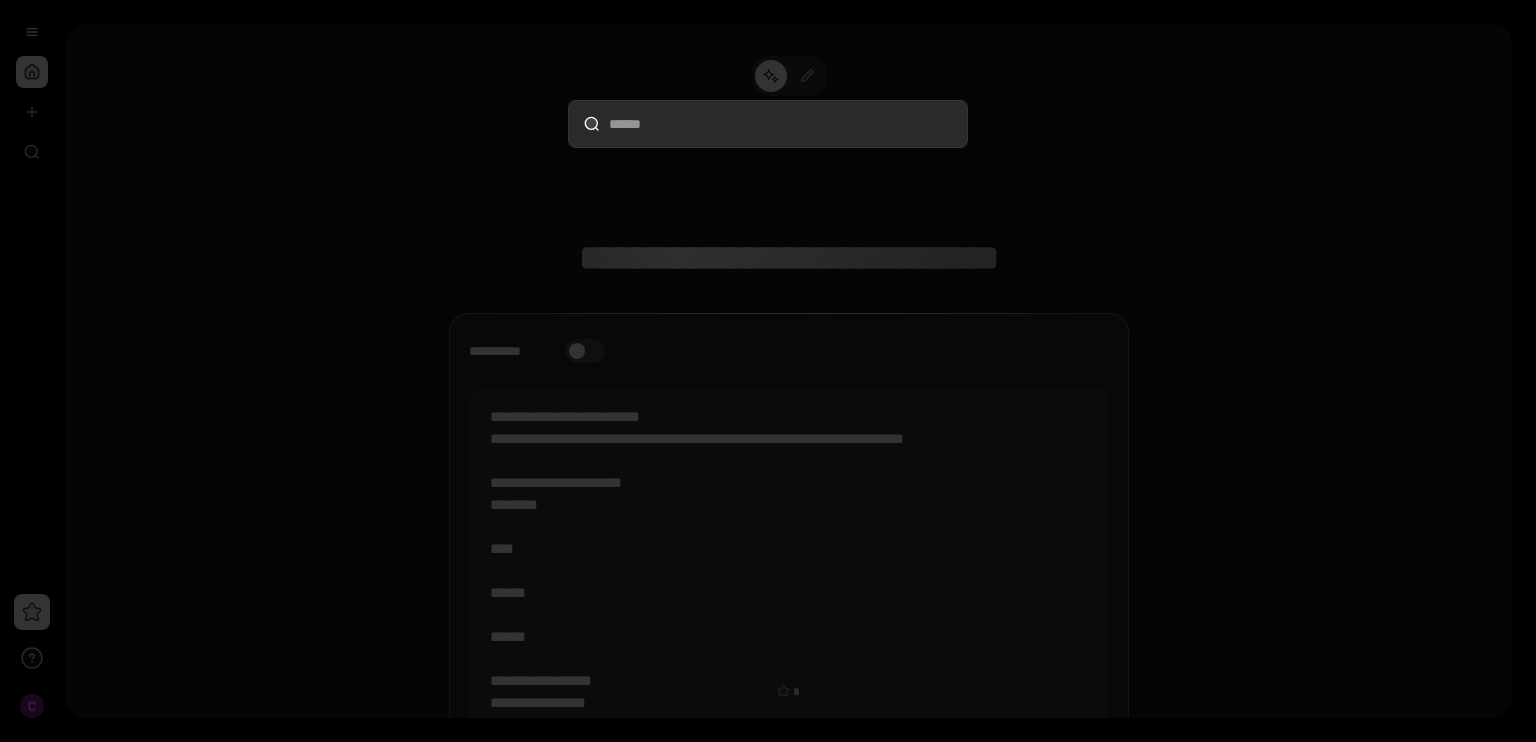 click at bounding box center (768, 124) 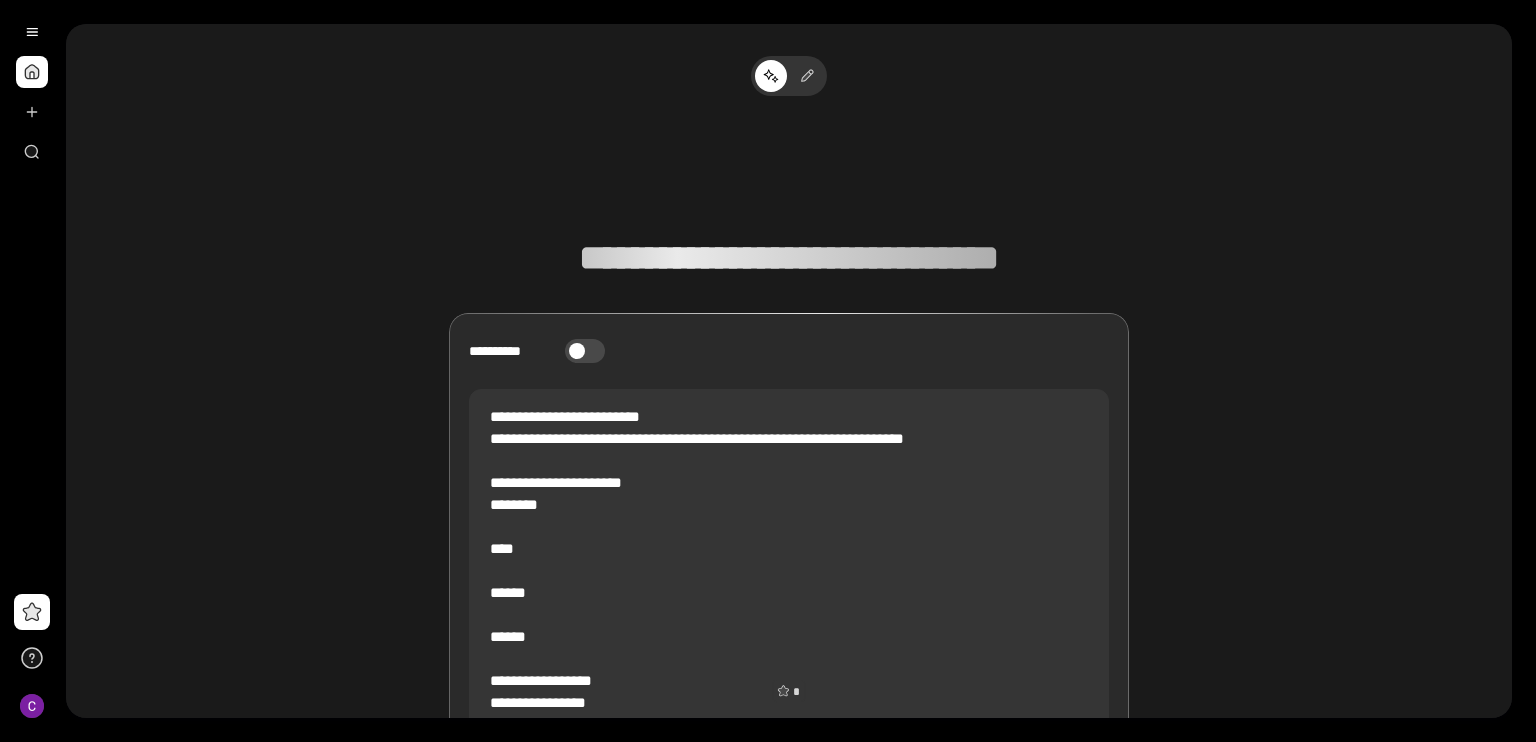 click at bounding box center [32, 72] 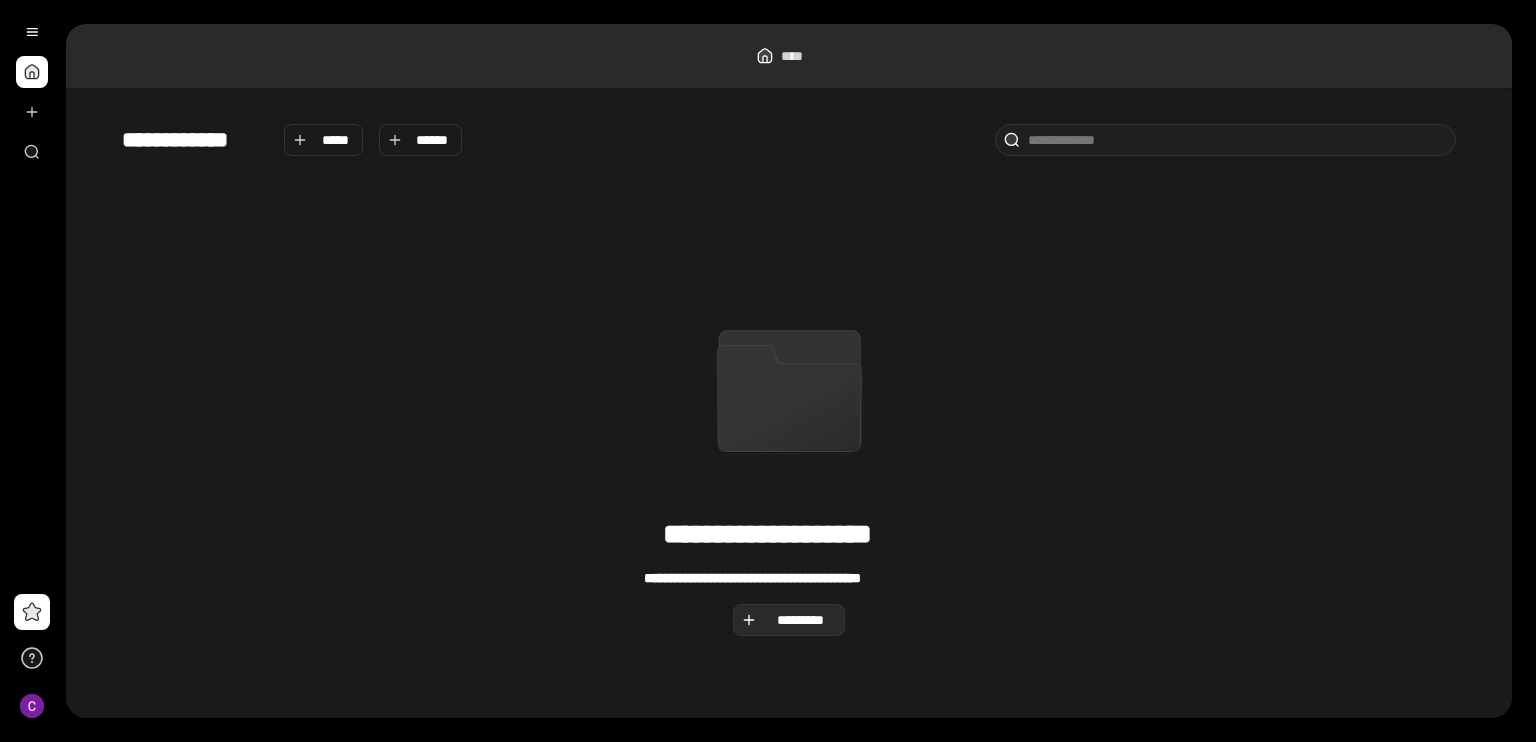 click on "*********" at bounding box center [800, 620] 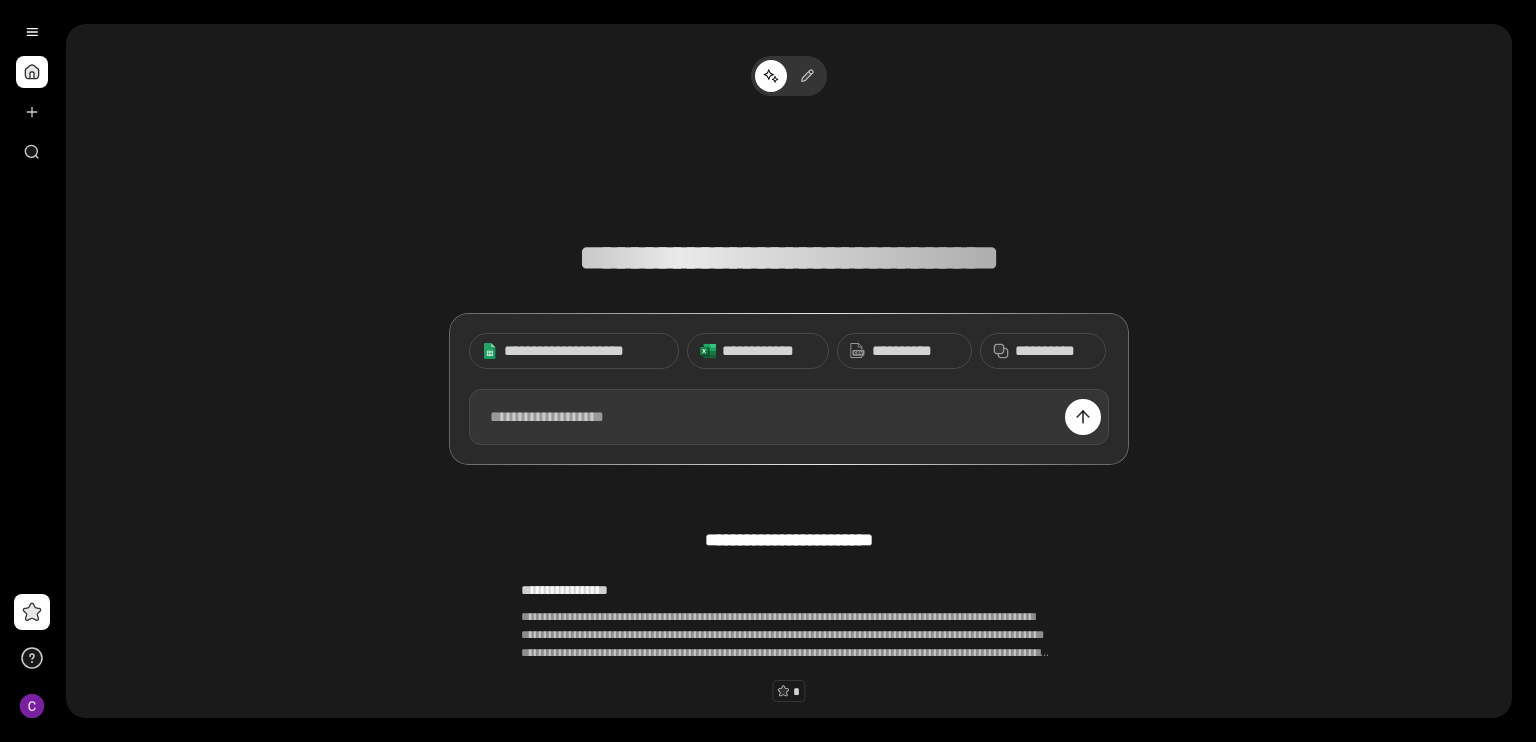 click at bounding box center (789, 417) 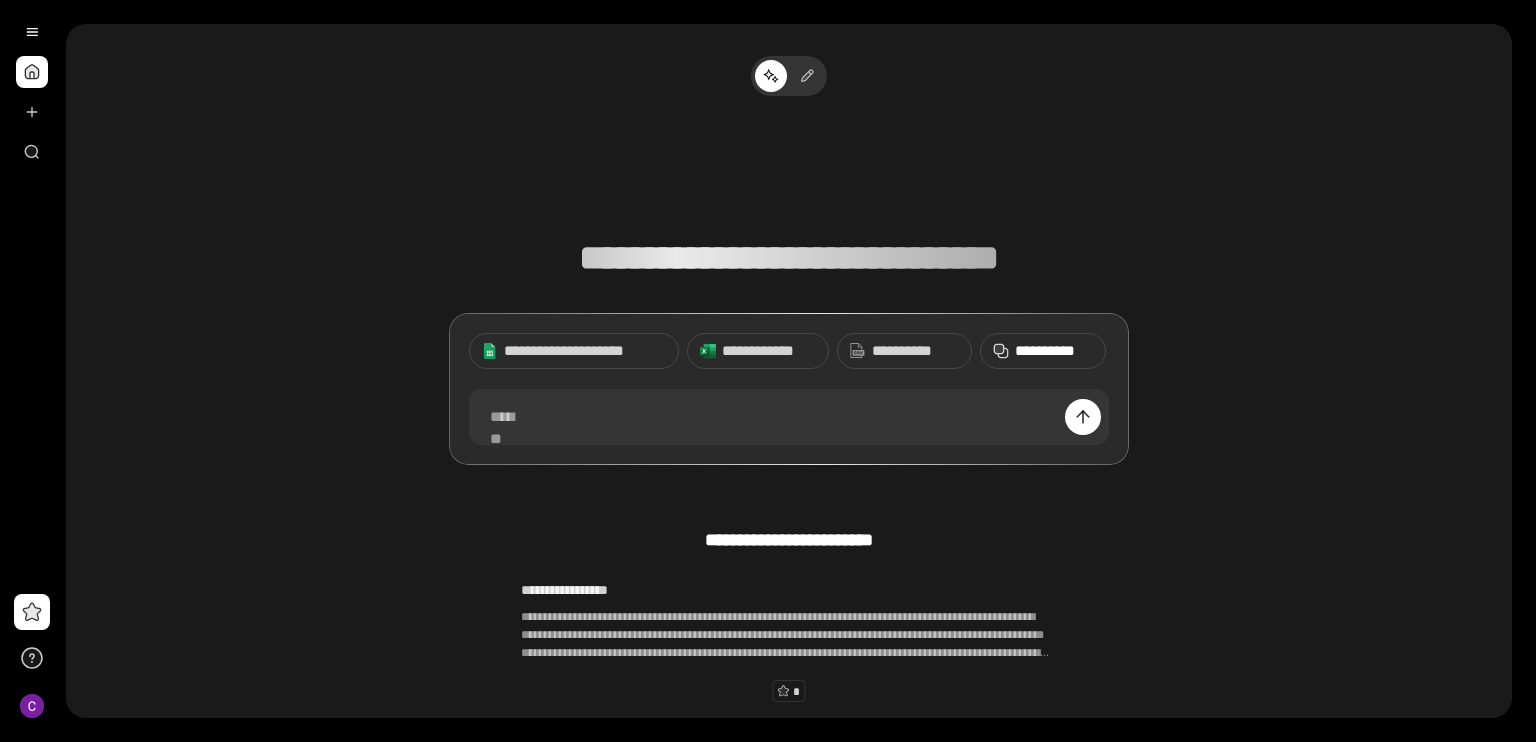 click on "**********" at bounding box center (1054, 351) 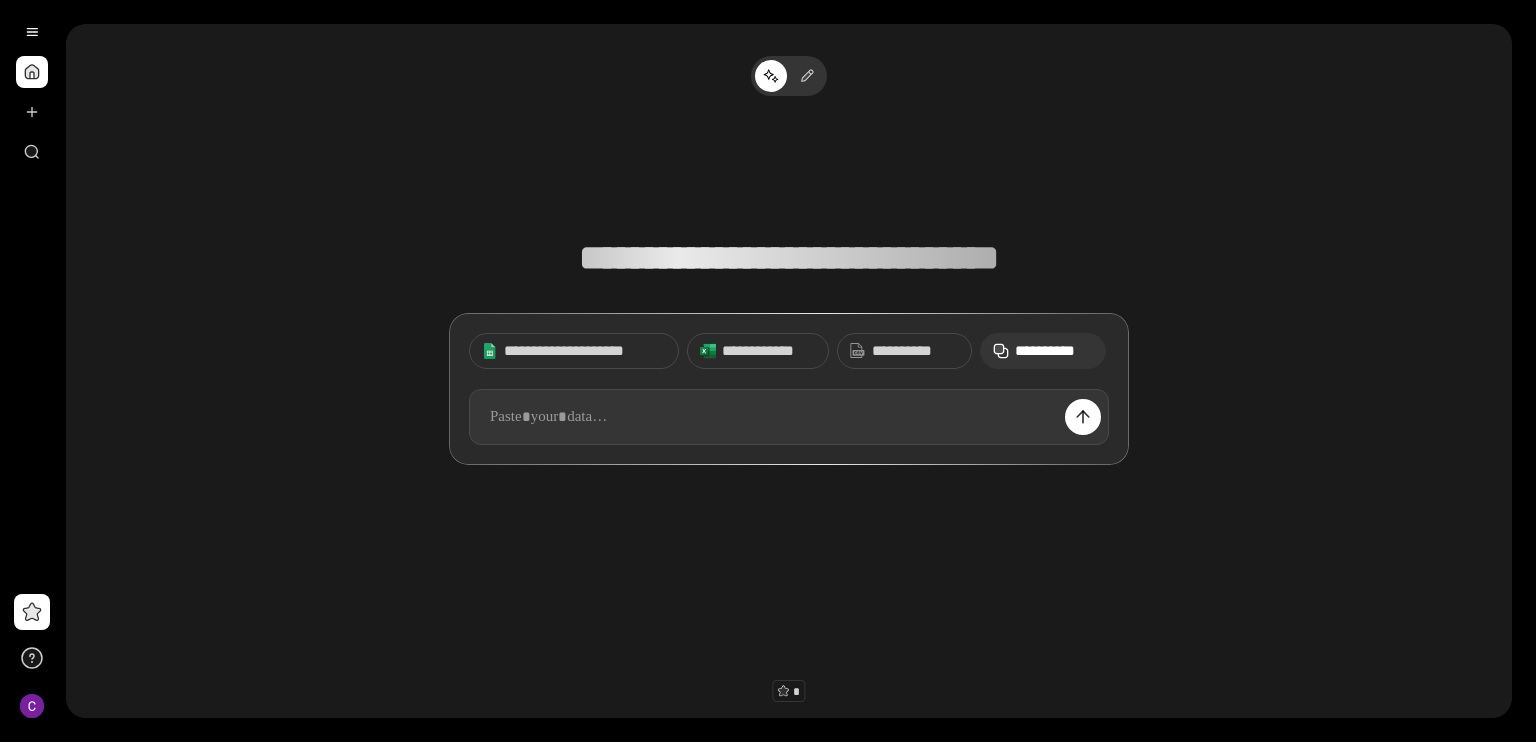 click at bounding box center (789, 417) 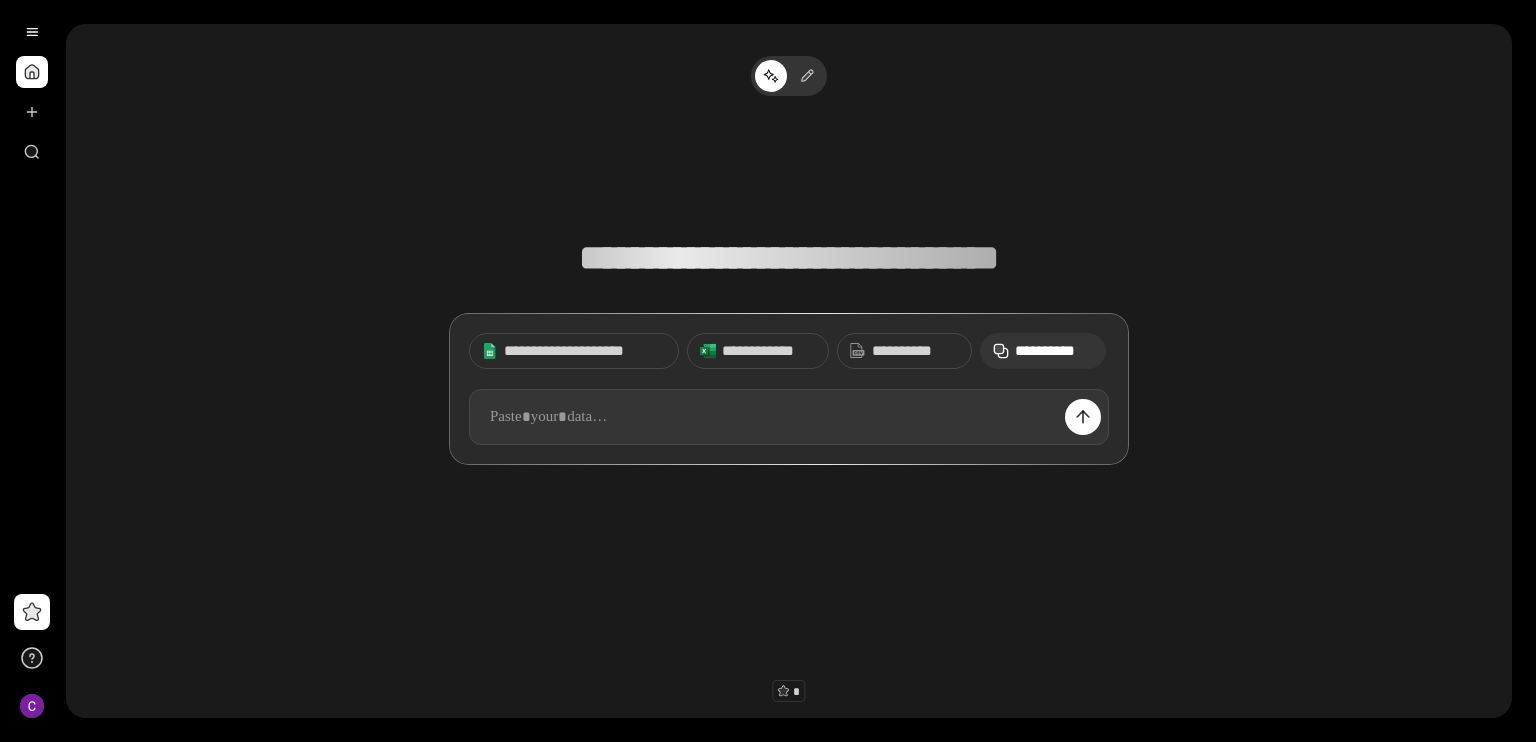 click at bounding box center [789, 417] 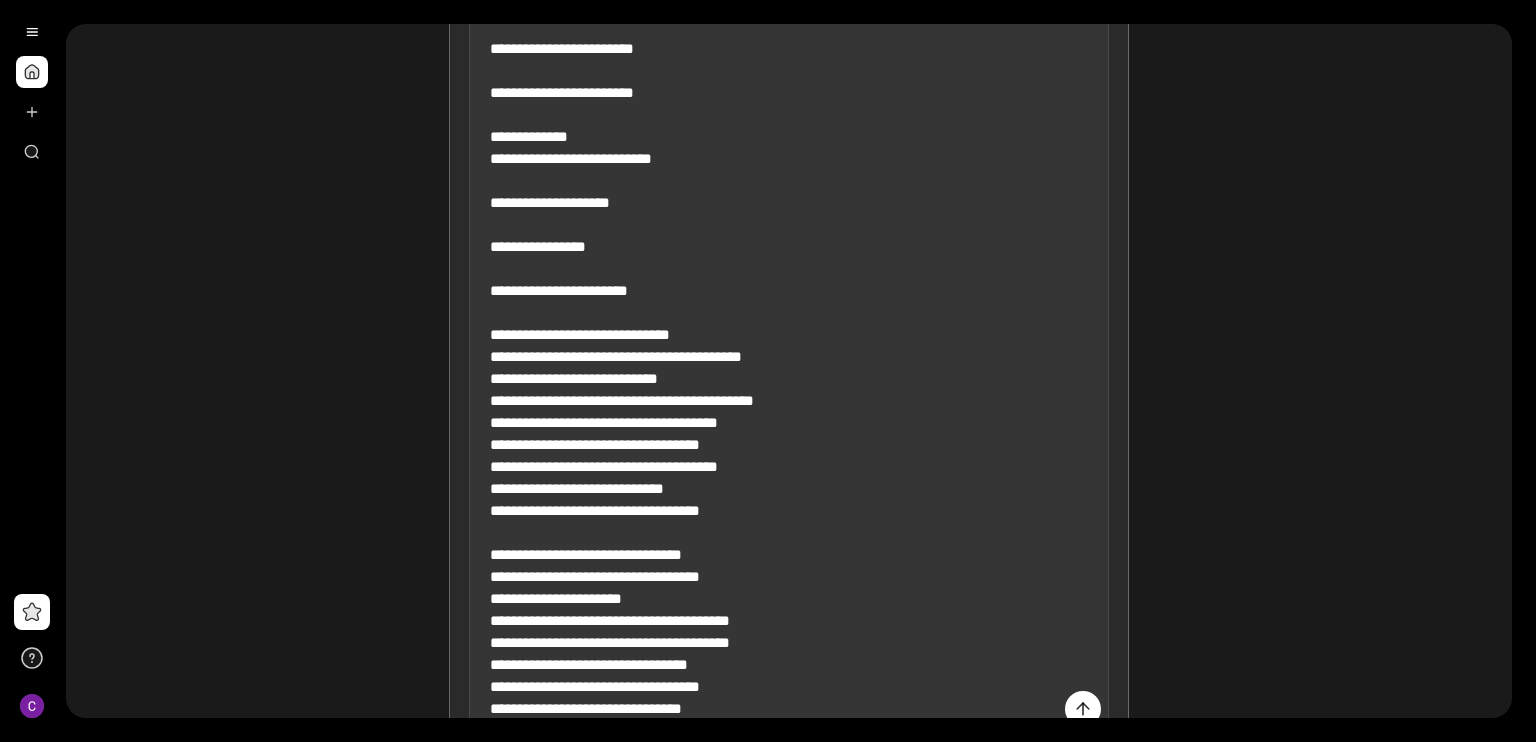 scroll, scrollTop: 2308, scrollLeft: 0, axis: vertical 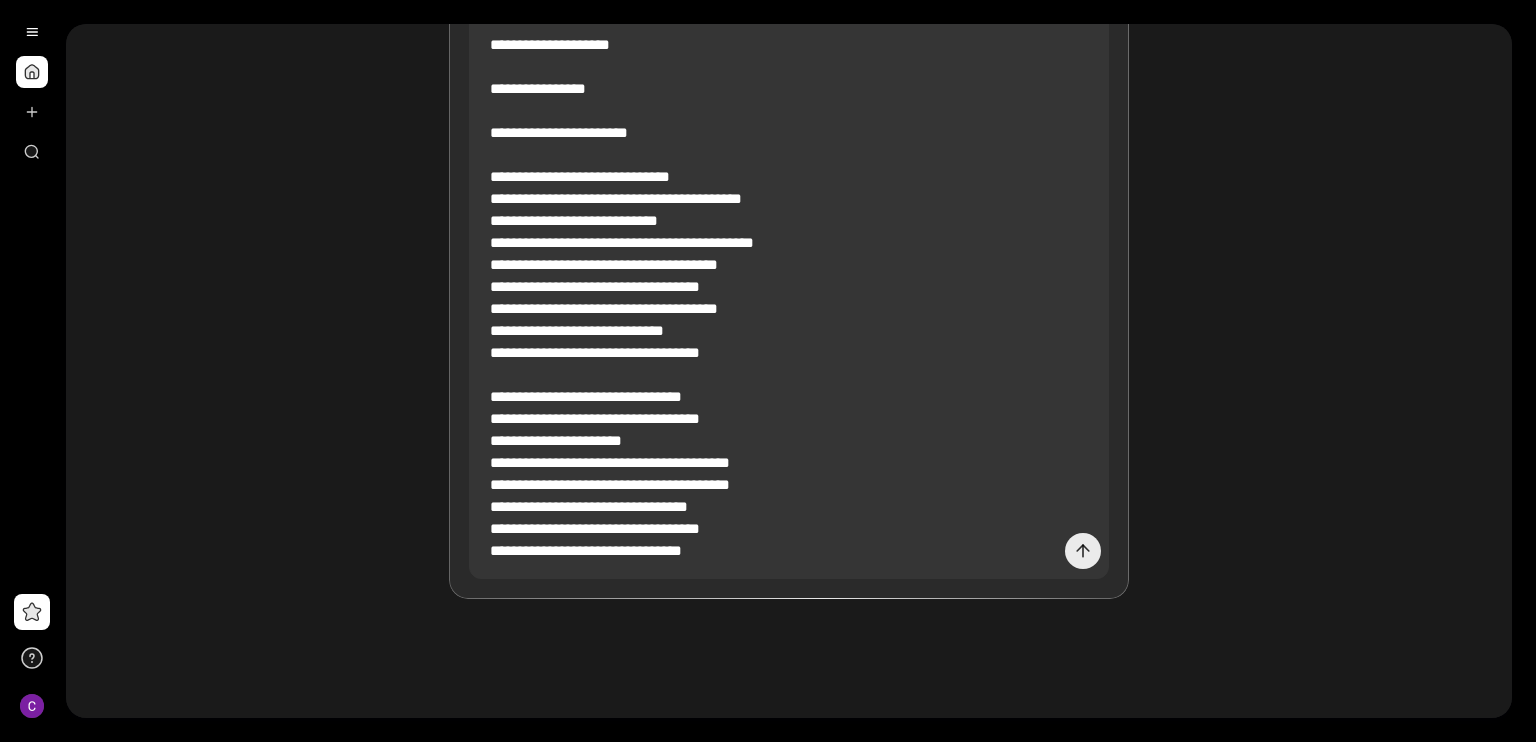 click at bounding box center [1083, 551] 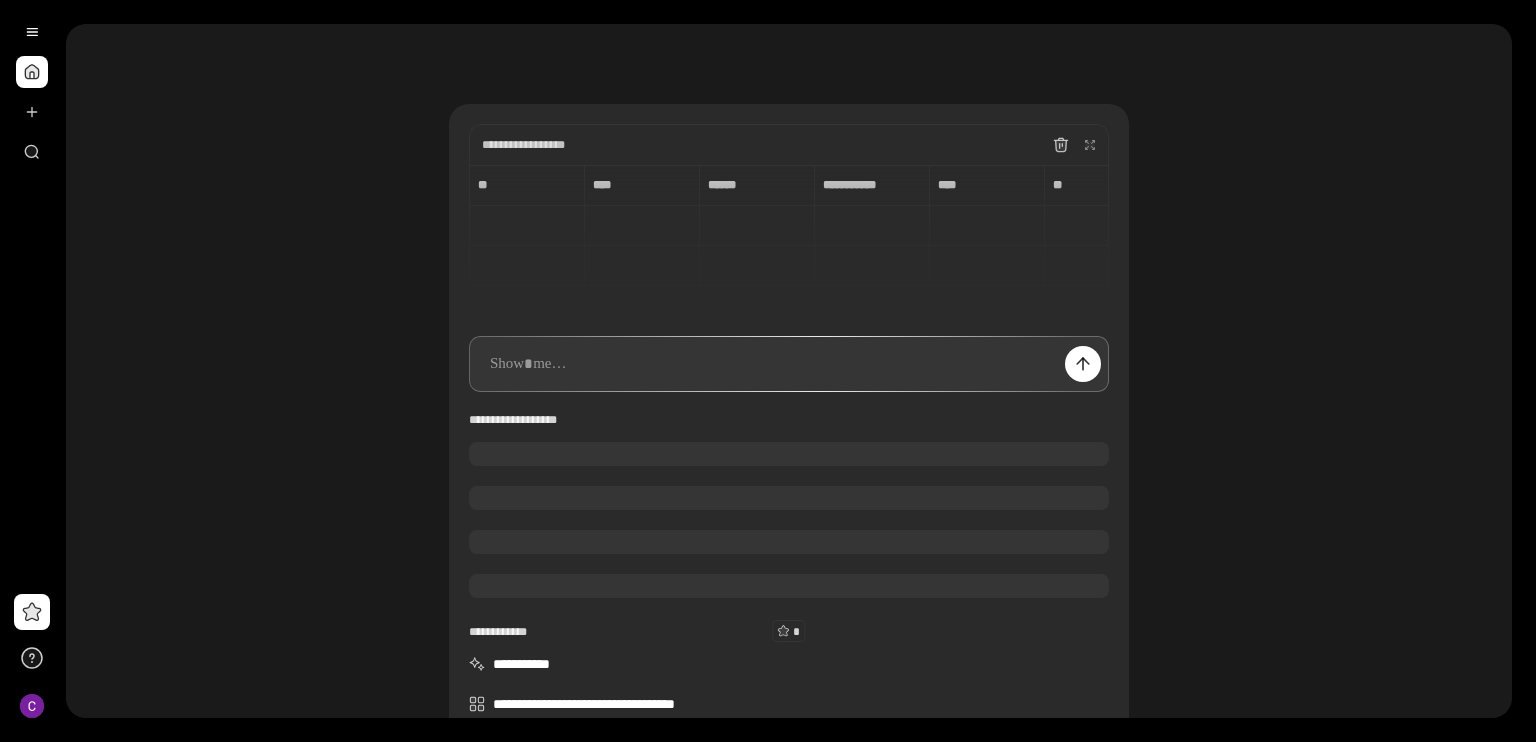 scroll, scrollTop: 245, scrollLeft: 0, axis: vertical 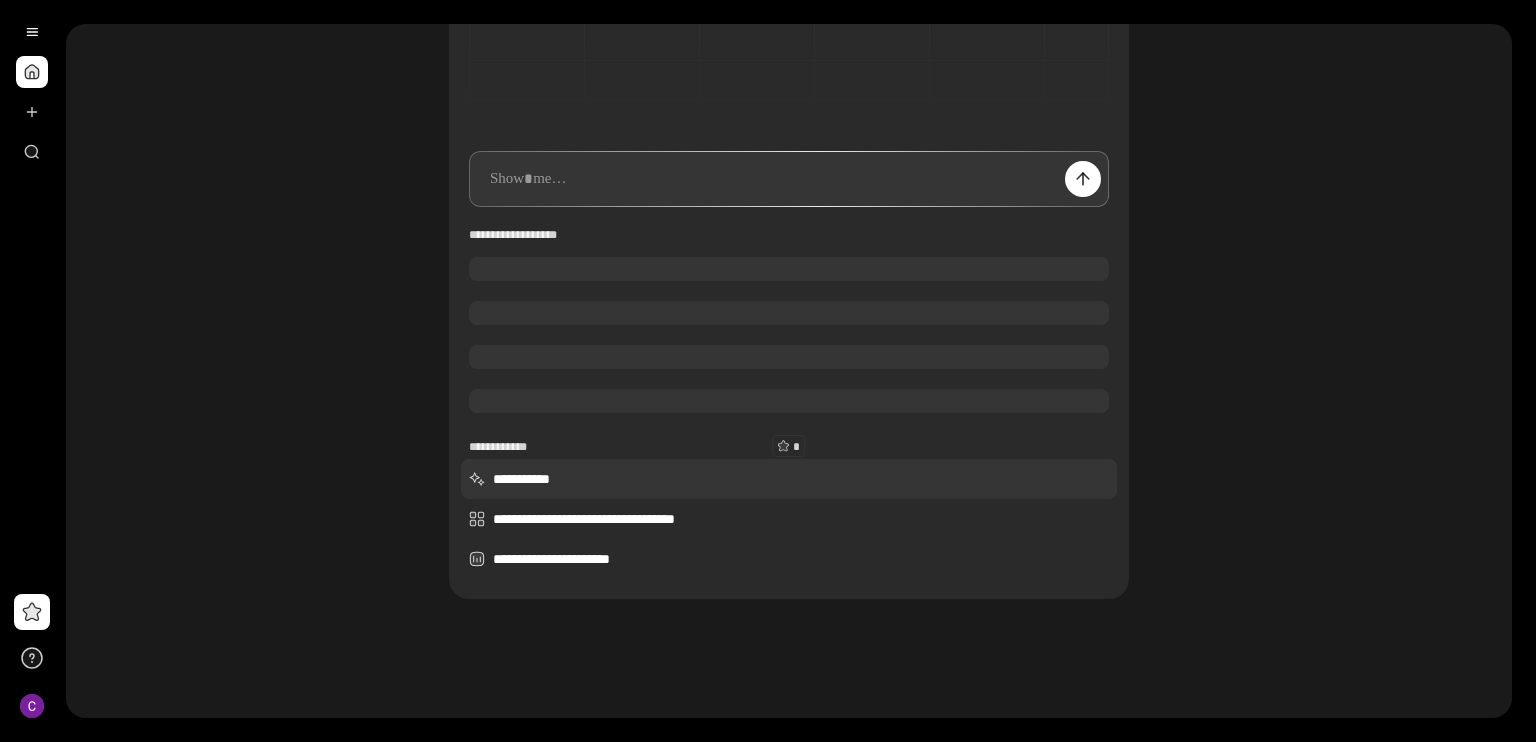 click on "**********" at bounding box center [789, 479] 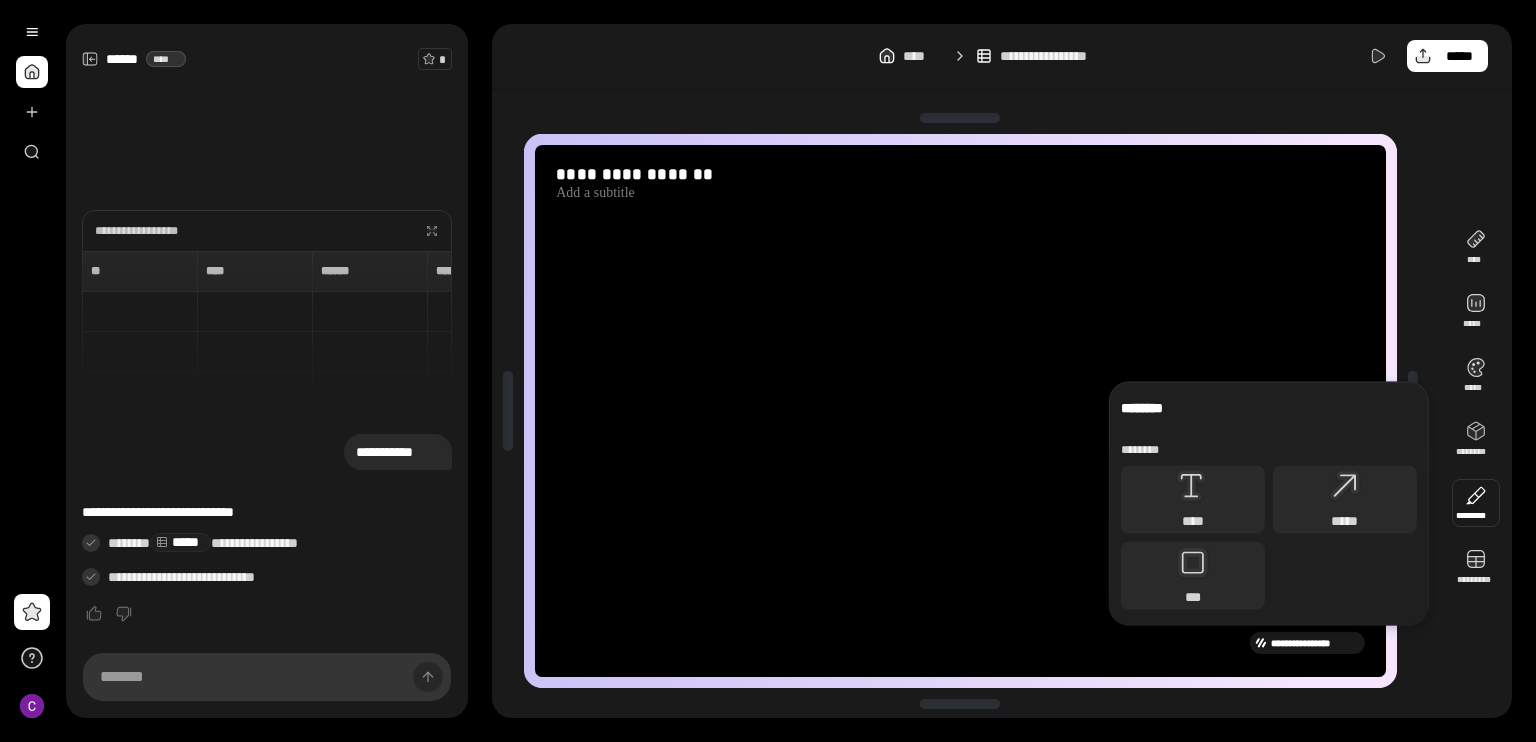 click at bounding box center [960, 419] 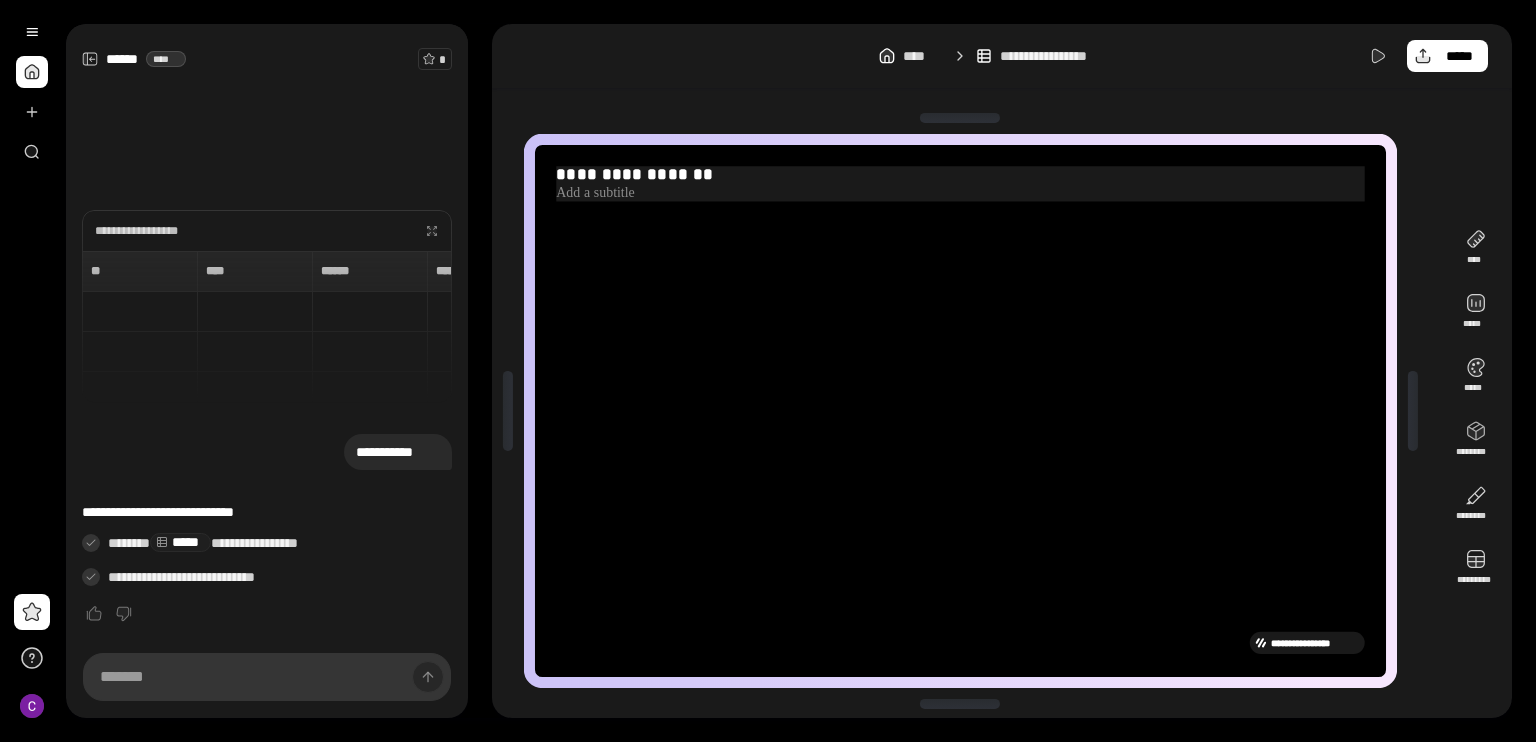 click on "**********" at bounding box center (960, 175) 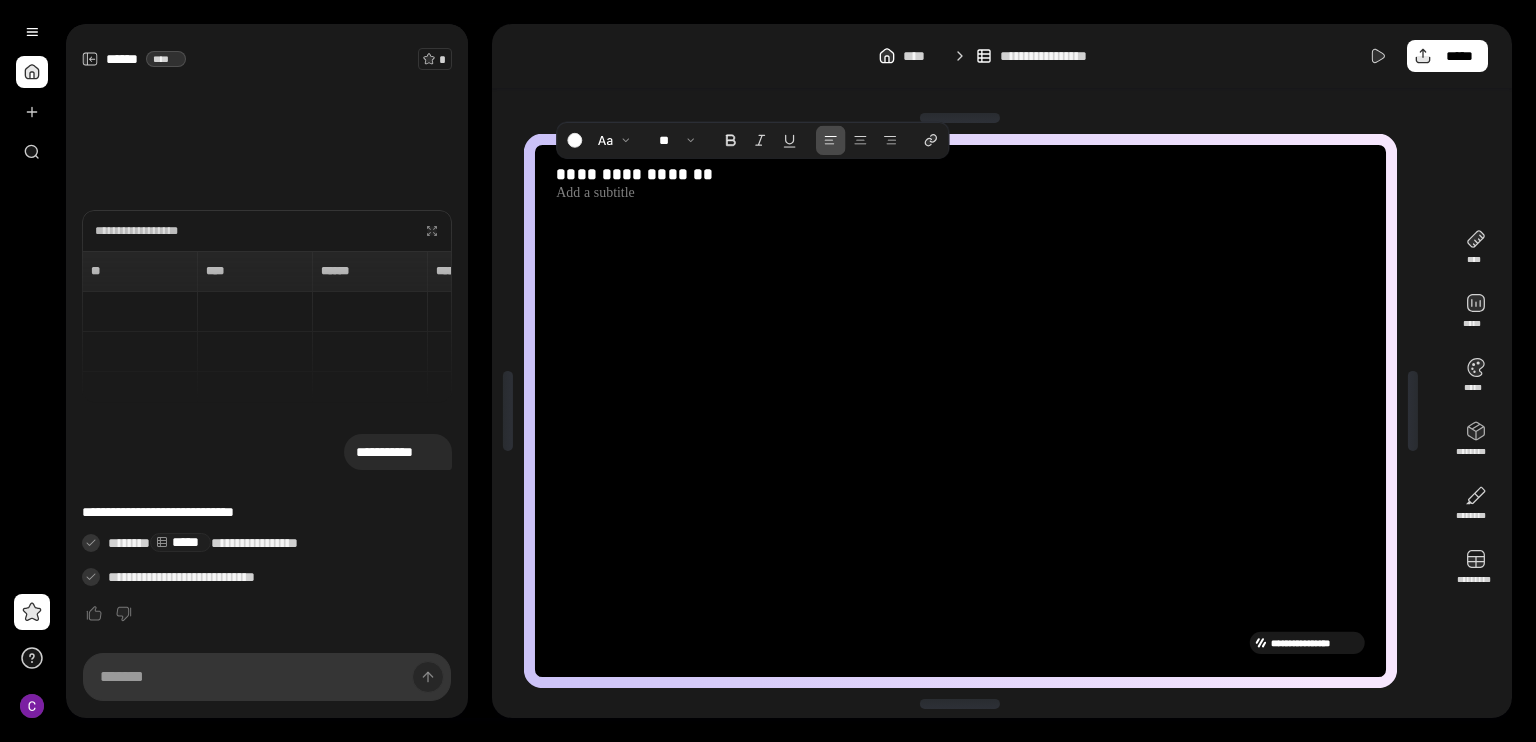 click at bounding box center [960, 419] 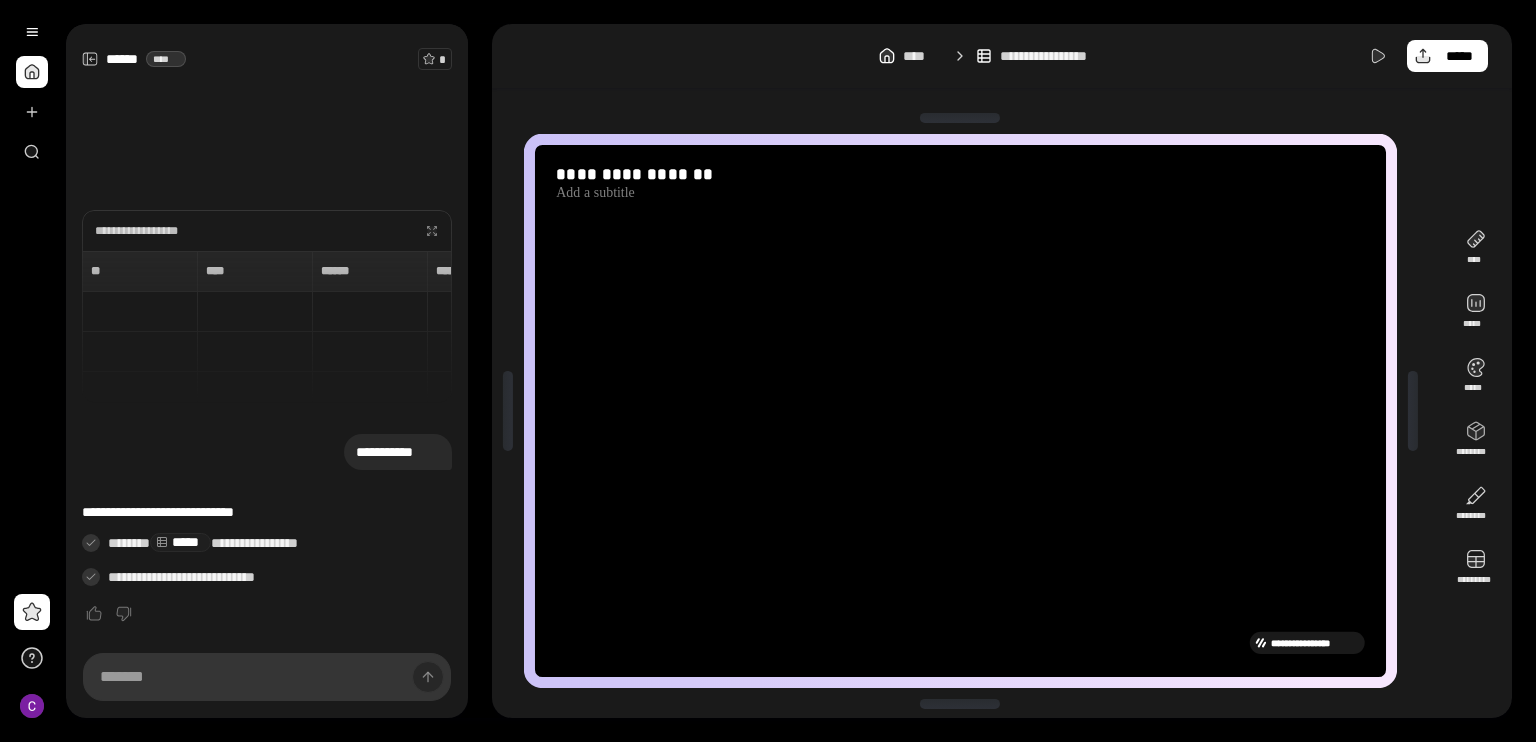 click on "[FIRST] [LAST]" at bounding box center (960, 411) 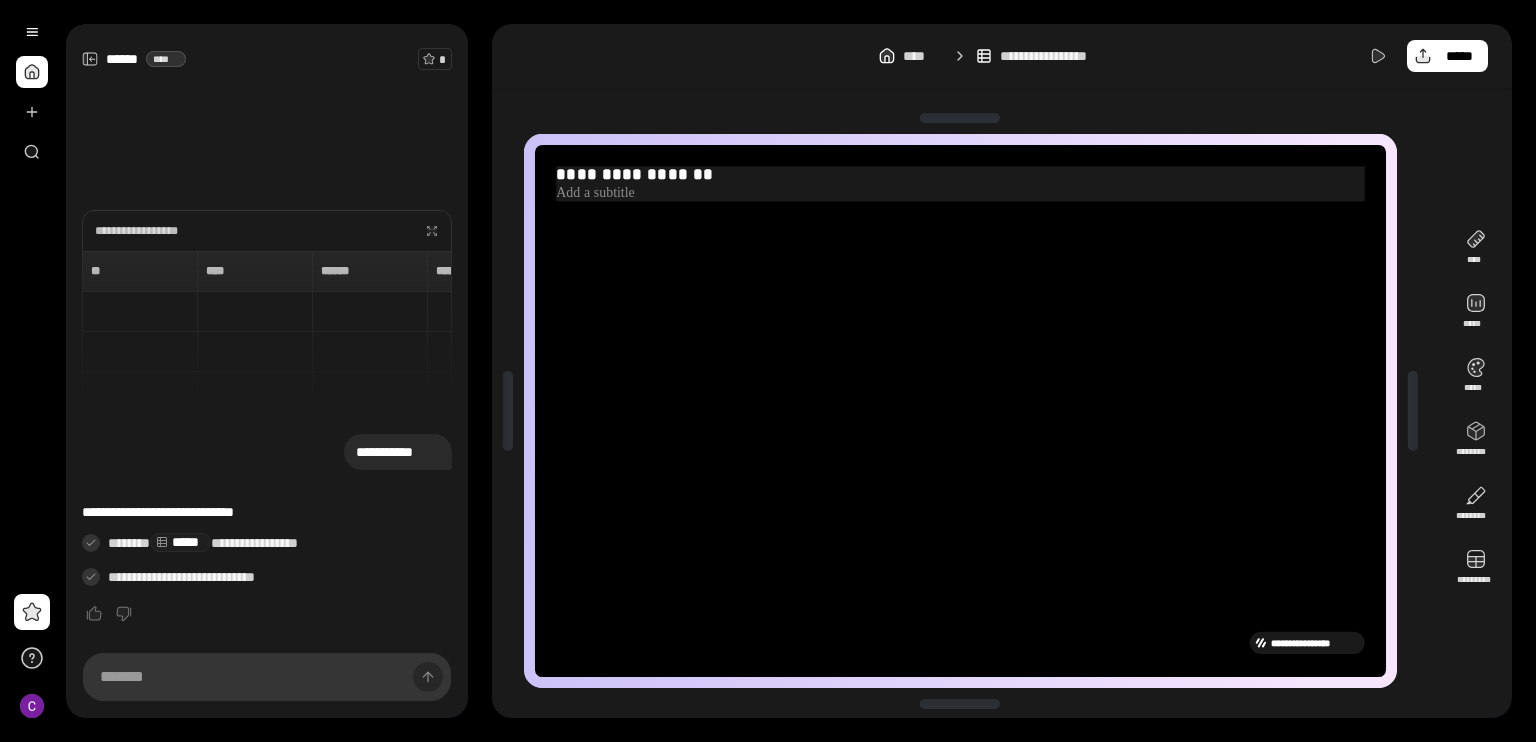 click on "**********" at bounding box center [960, 175] 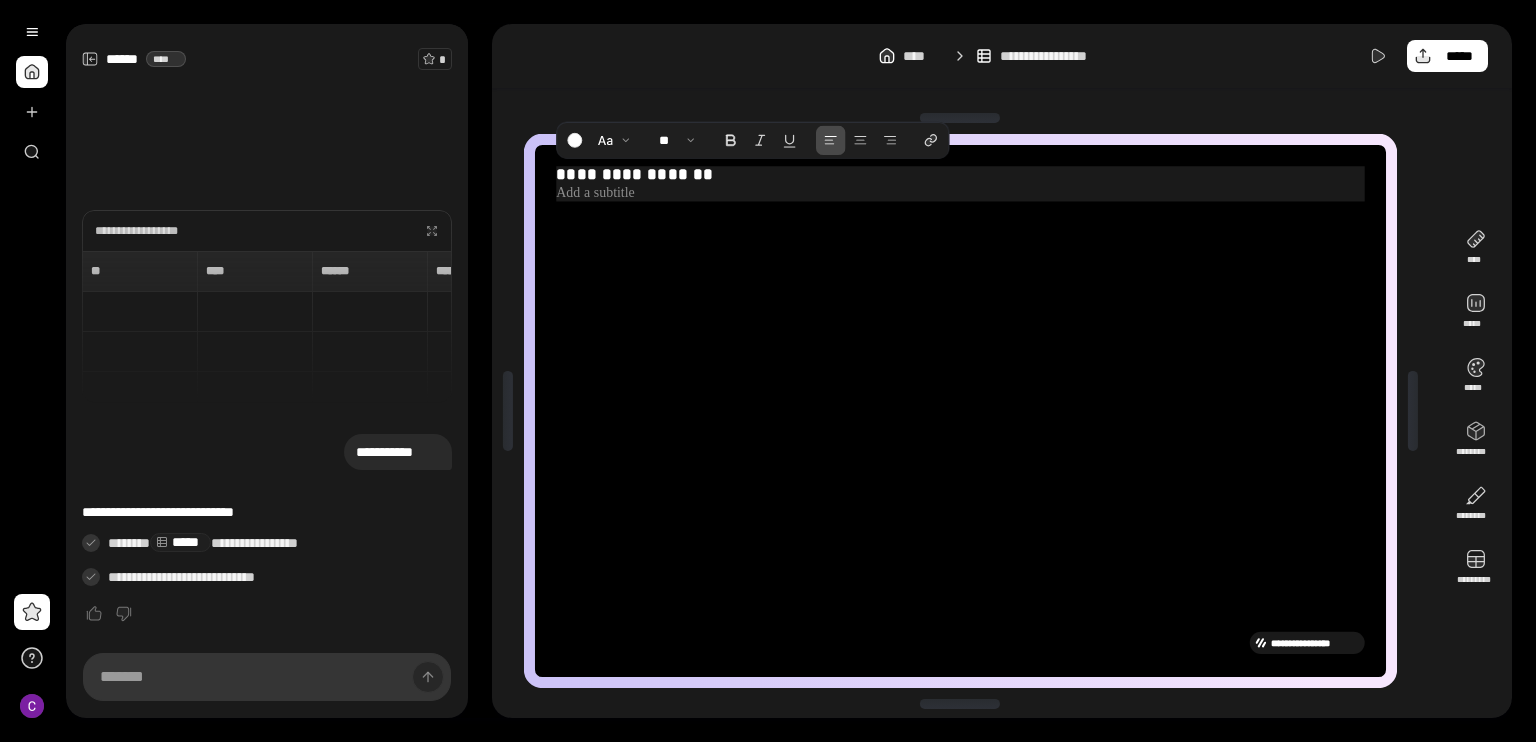 scroll, scrollTop: 5, scrollLeft: 0, axis: vertical 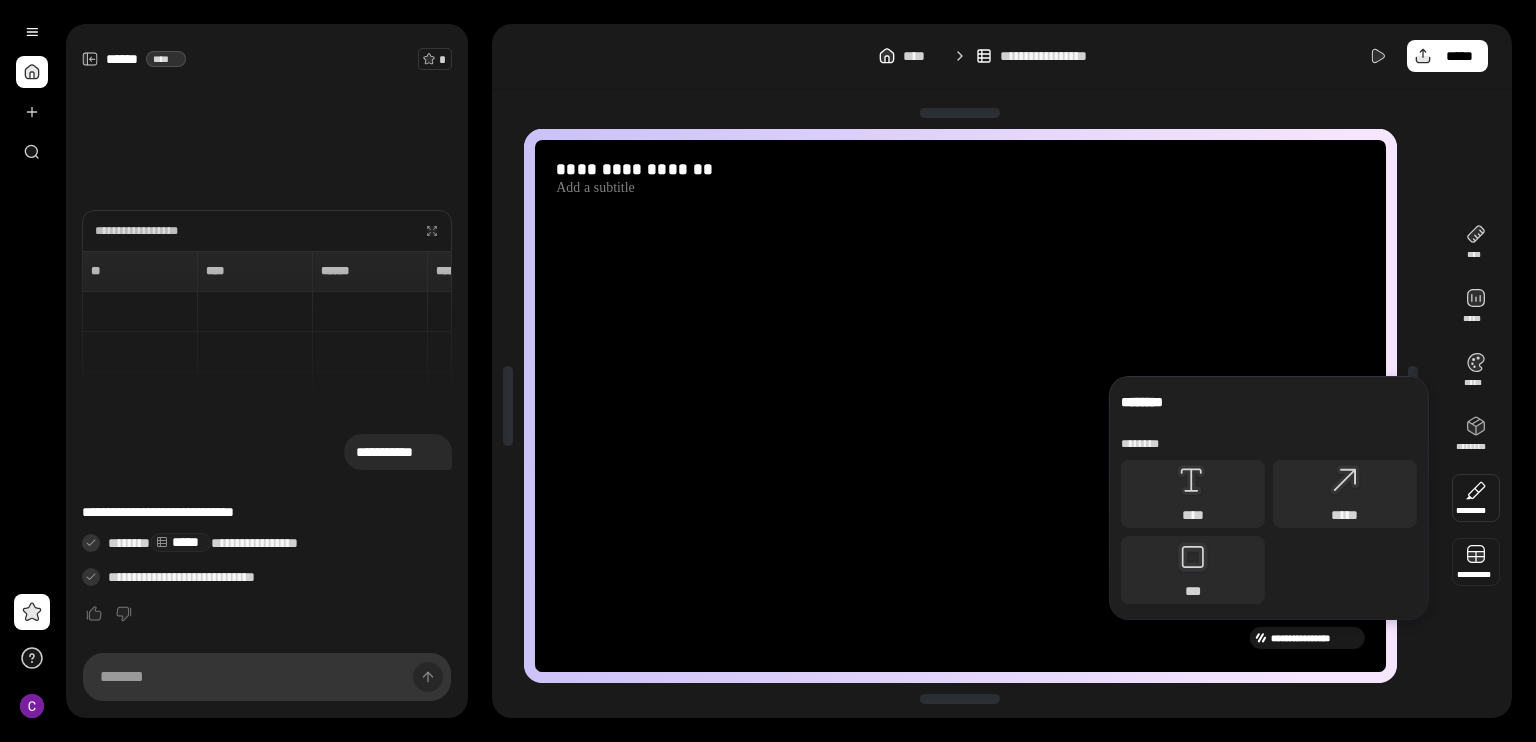 click at bounding box center (1476, 562) 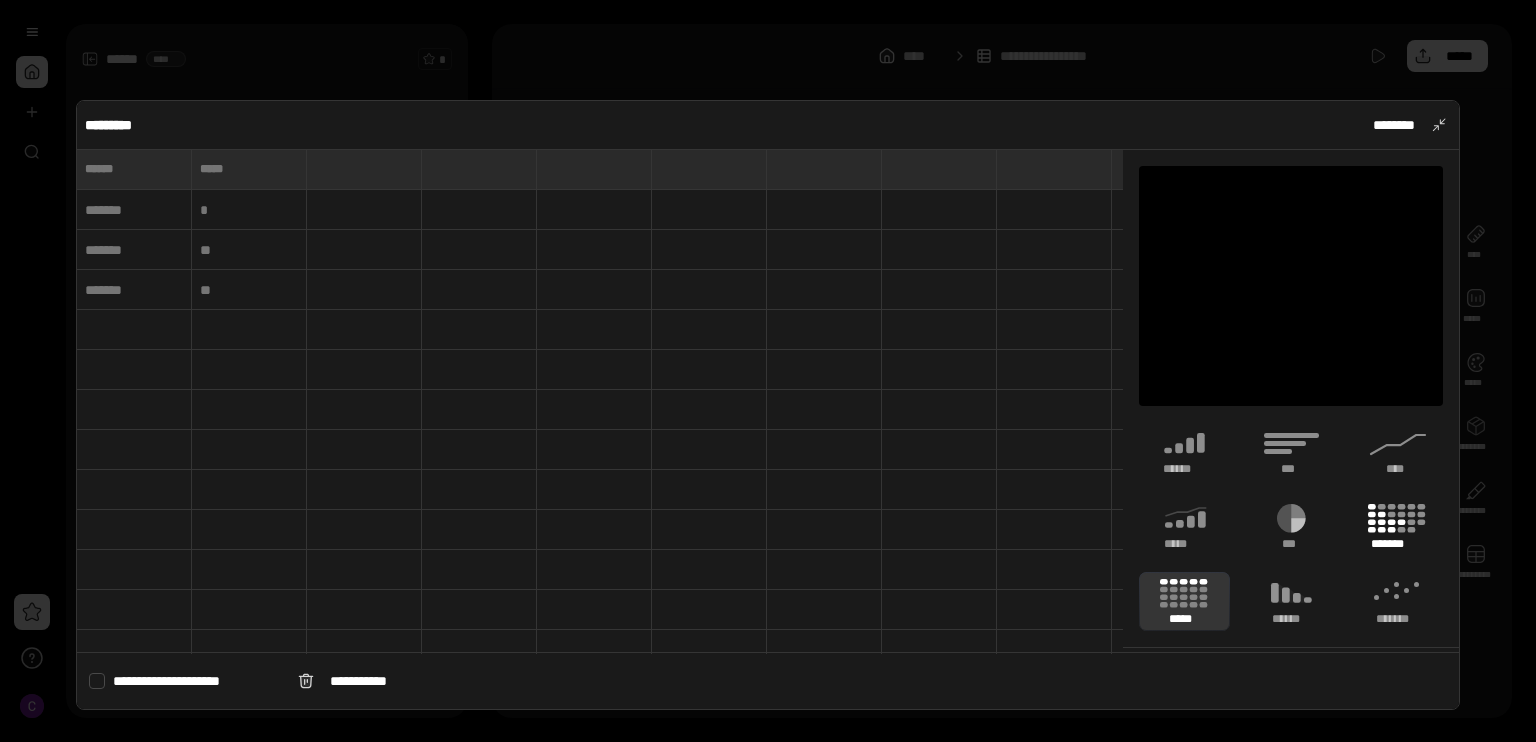 scroll, scrollTop: 136, scrollLeft: 0, axis: vertical 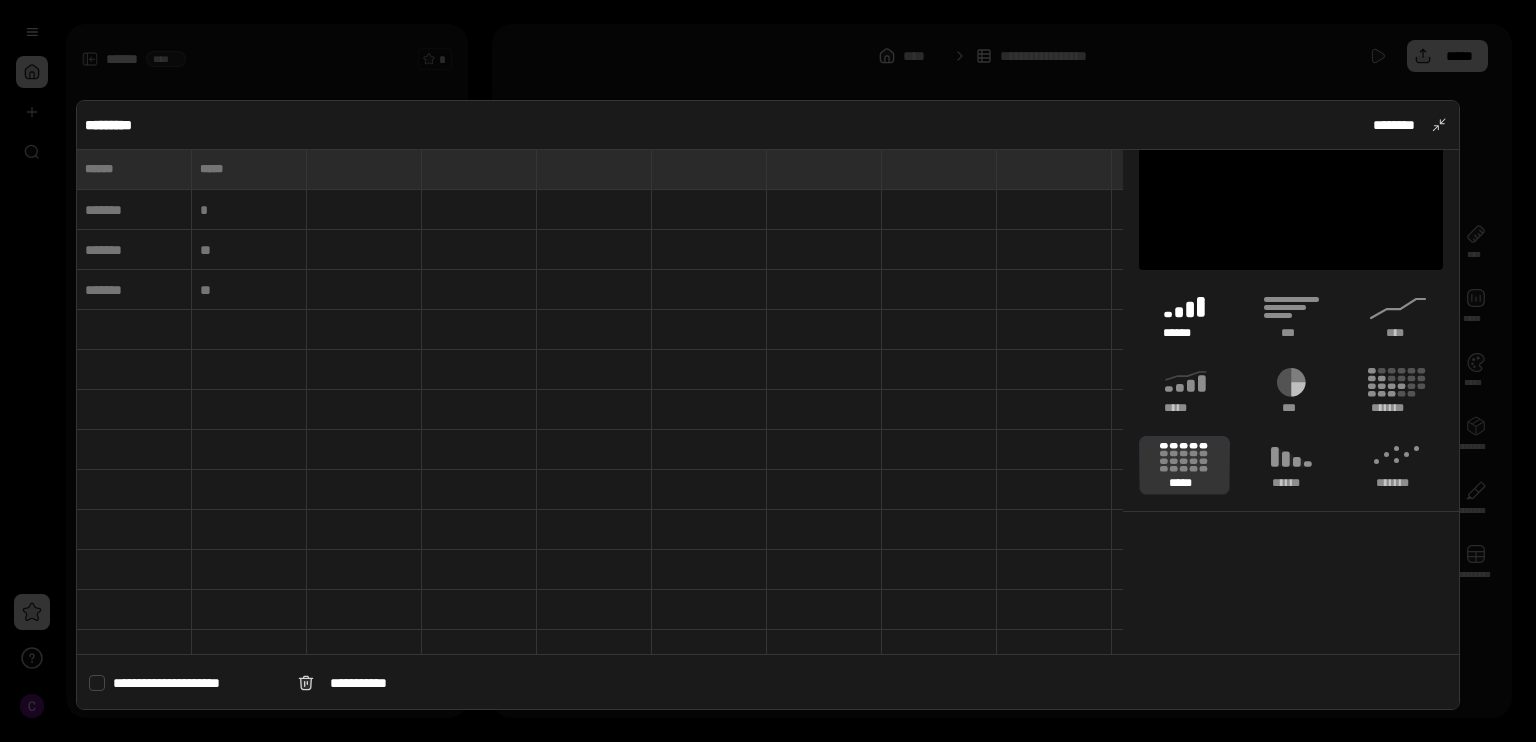click 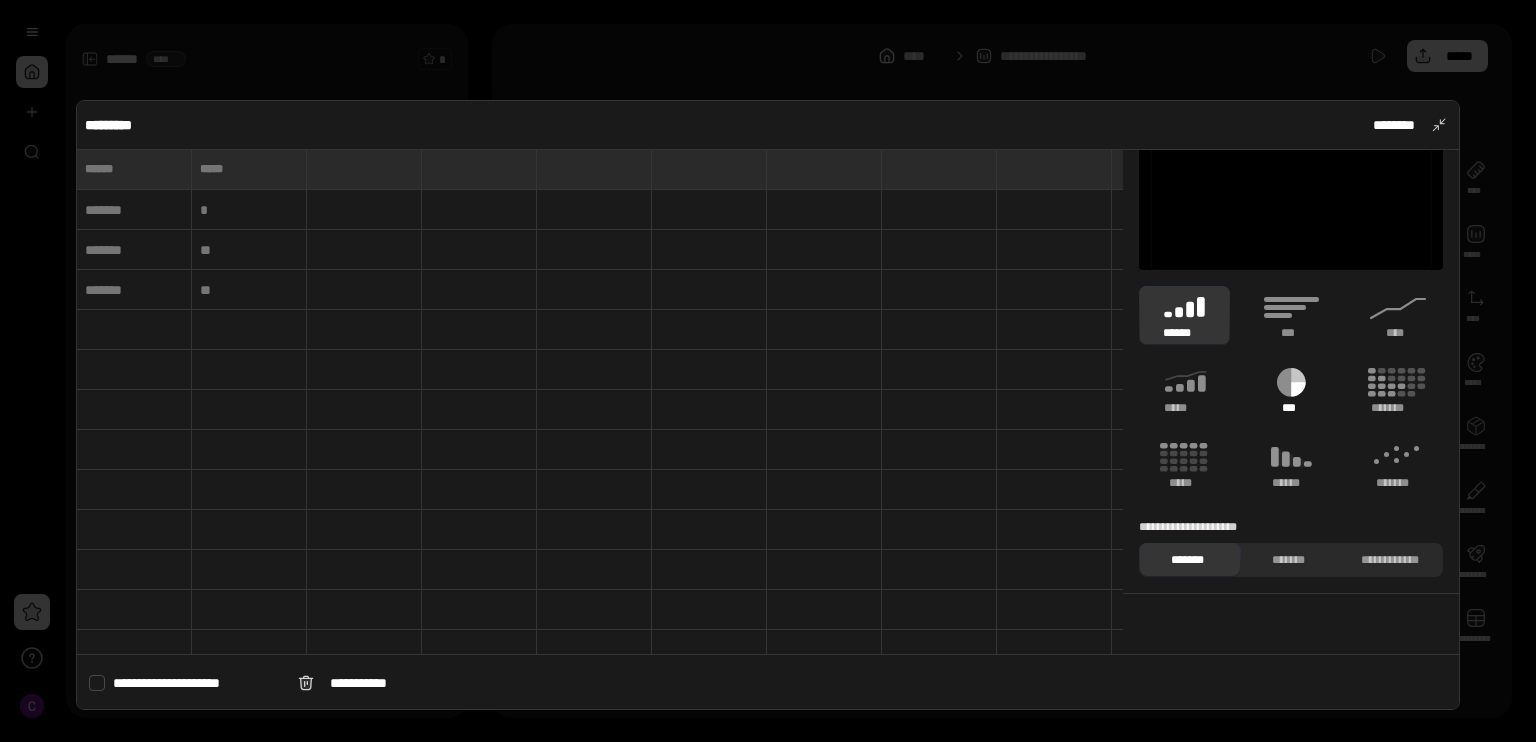 click 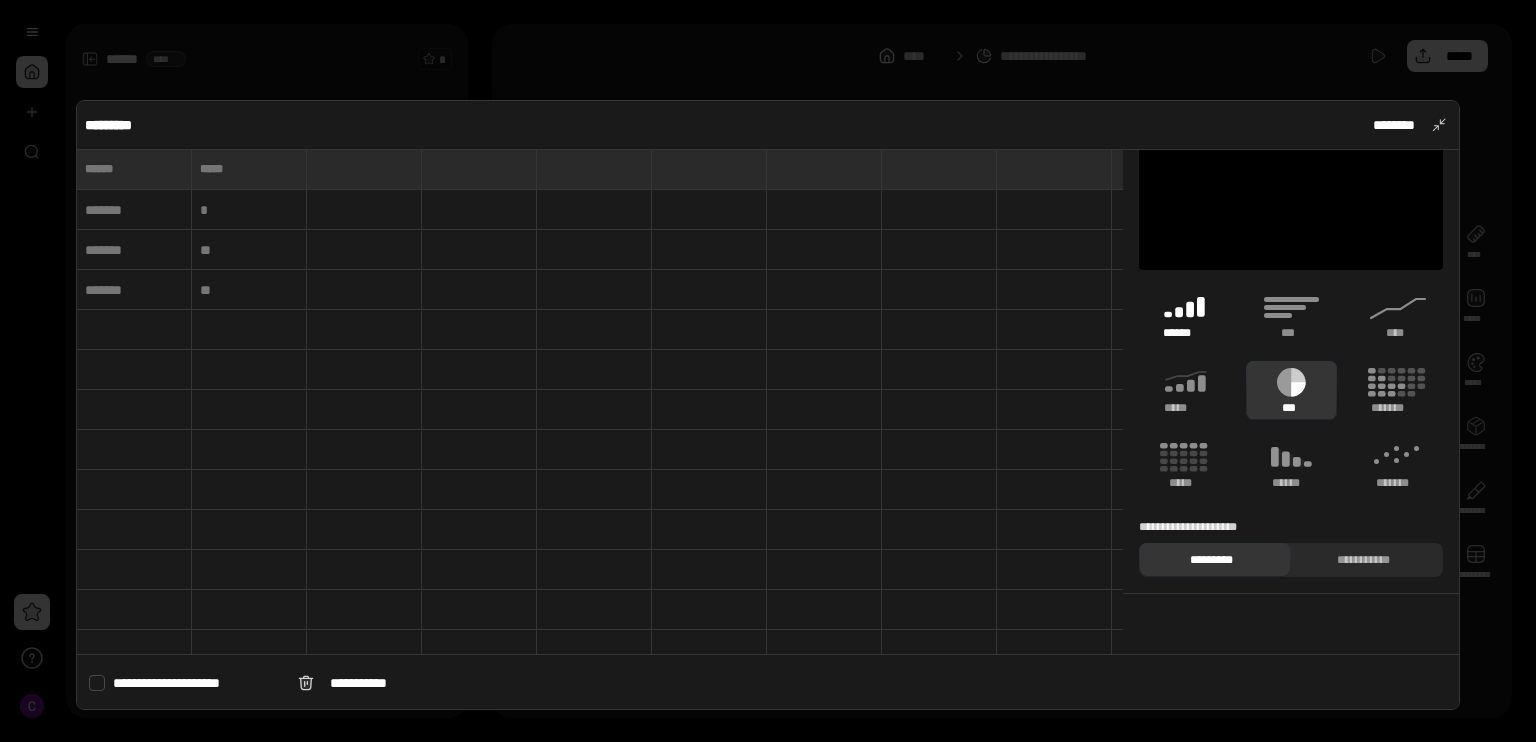 click 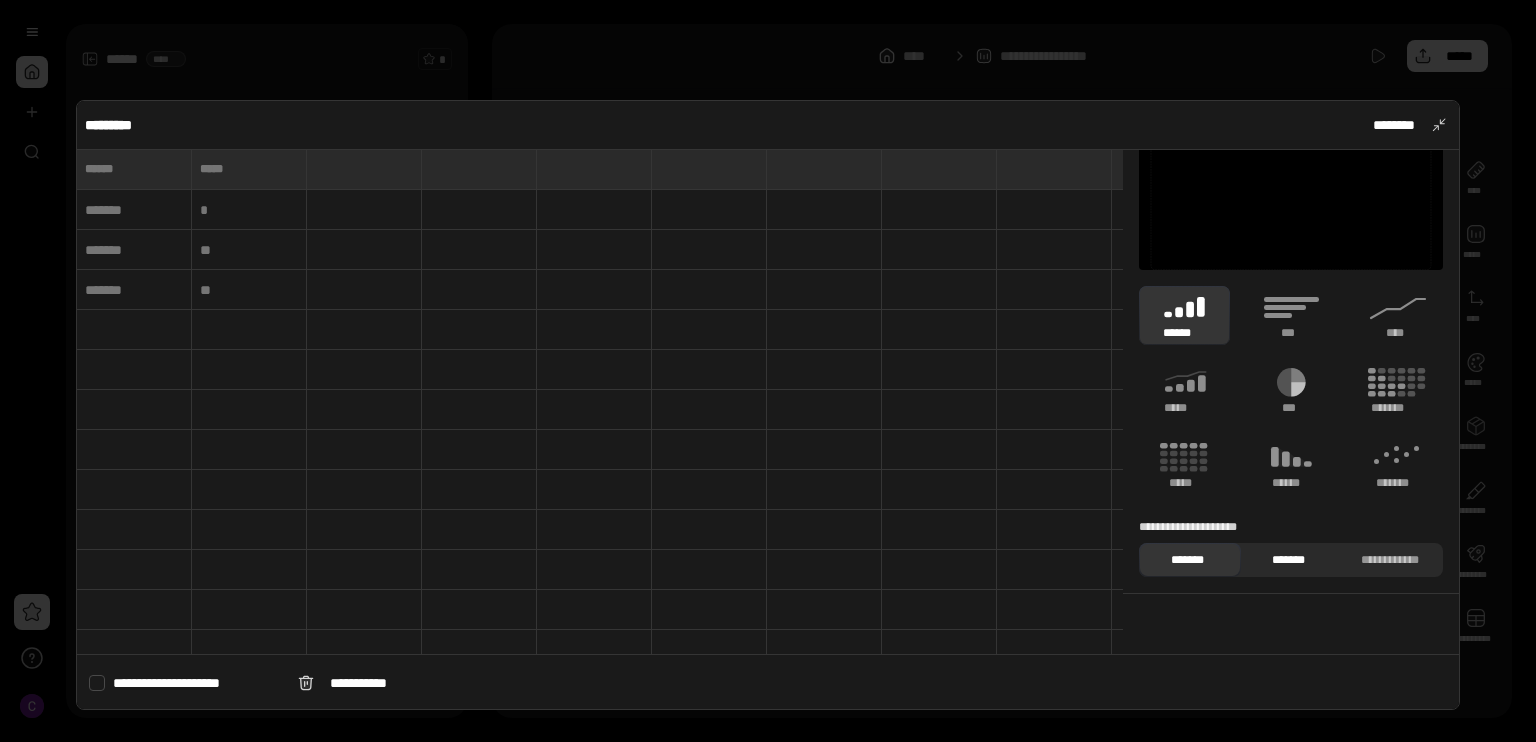 click on "*******" at bounding box center [1289, 560] 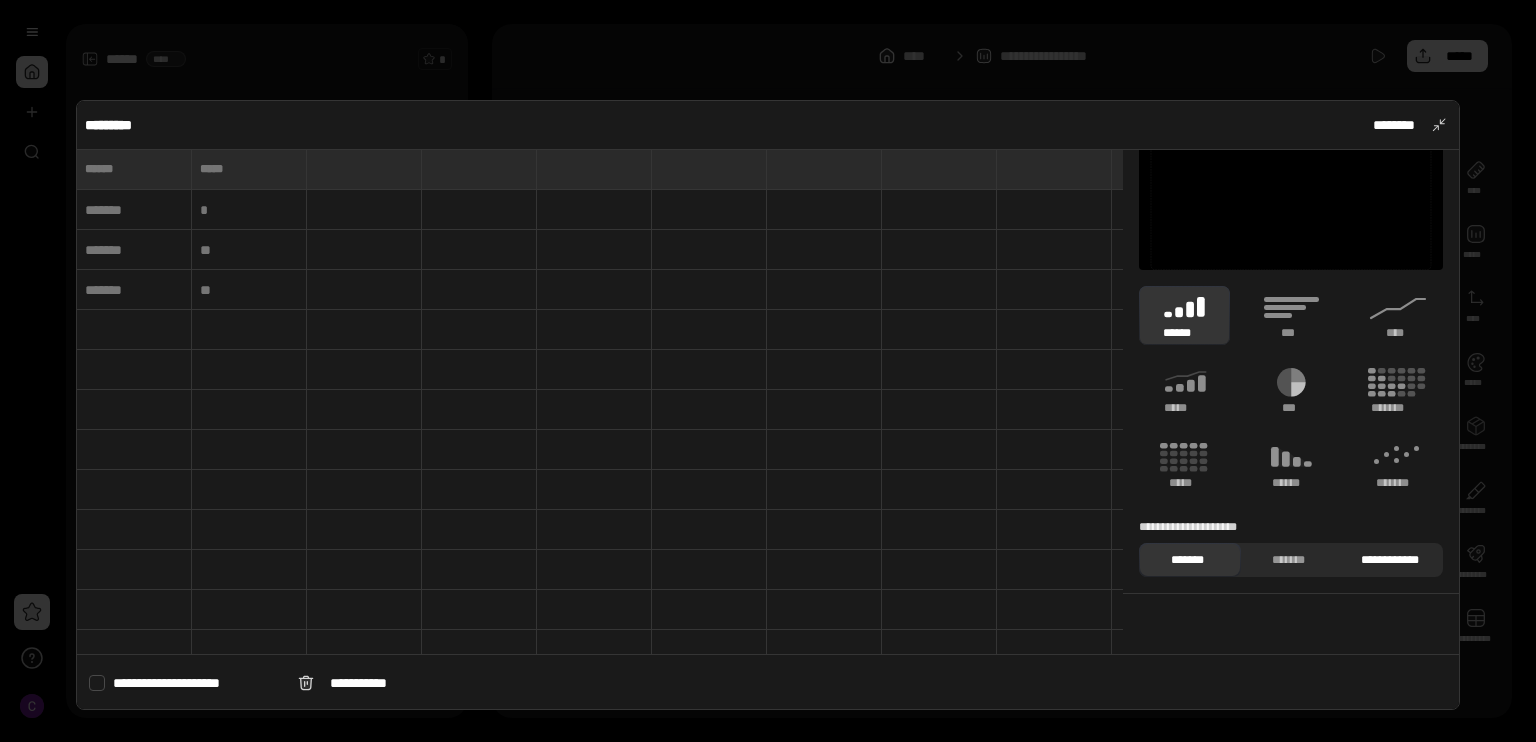 click on "**********" at bounding box center (1390, 560) 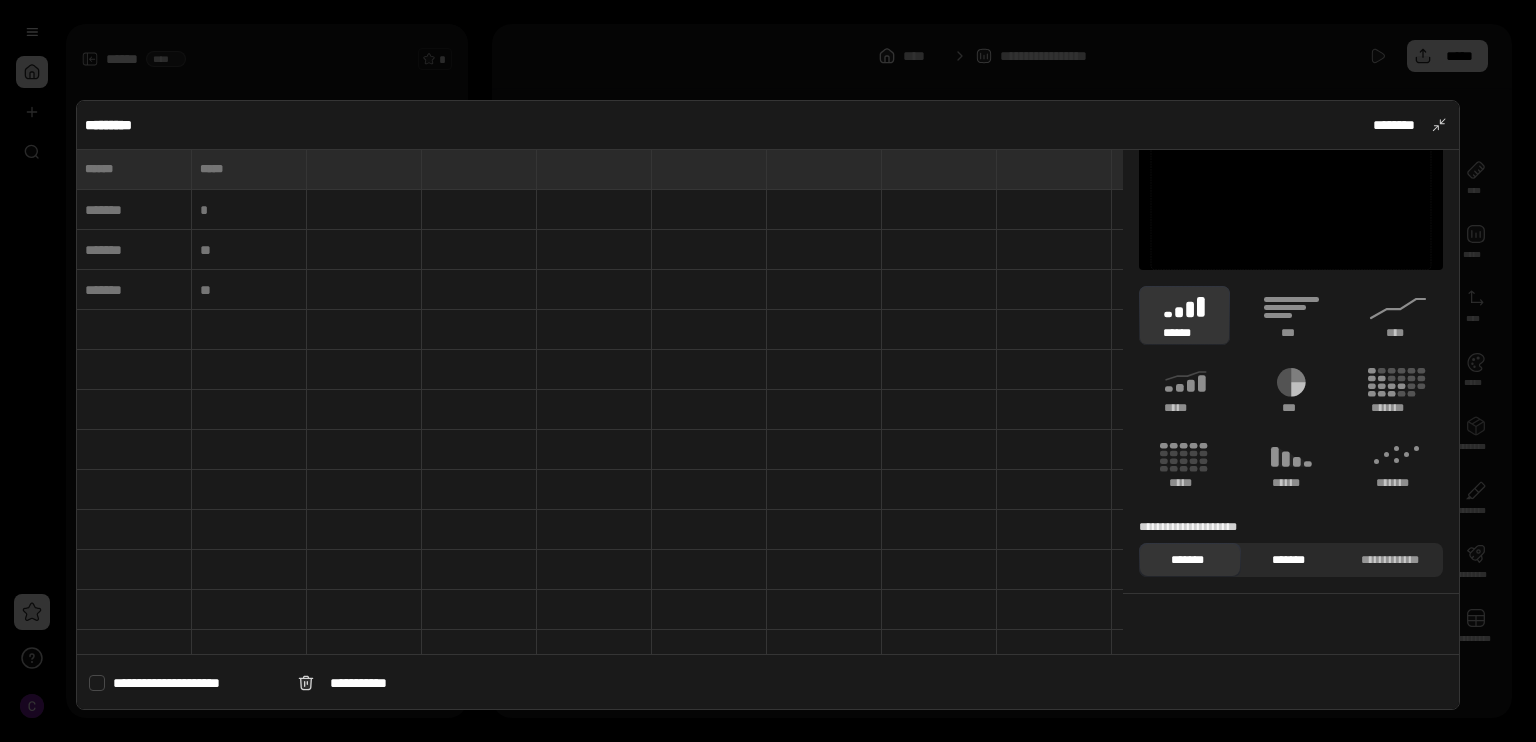 click on "*******" at bounding box center [1289, 560] 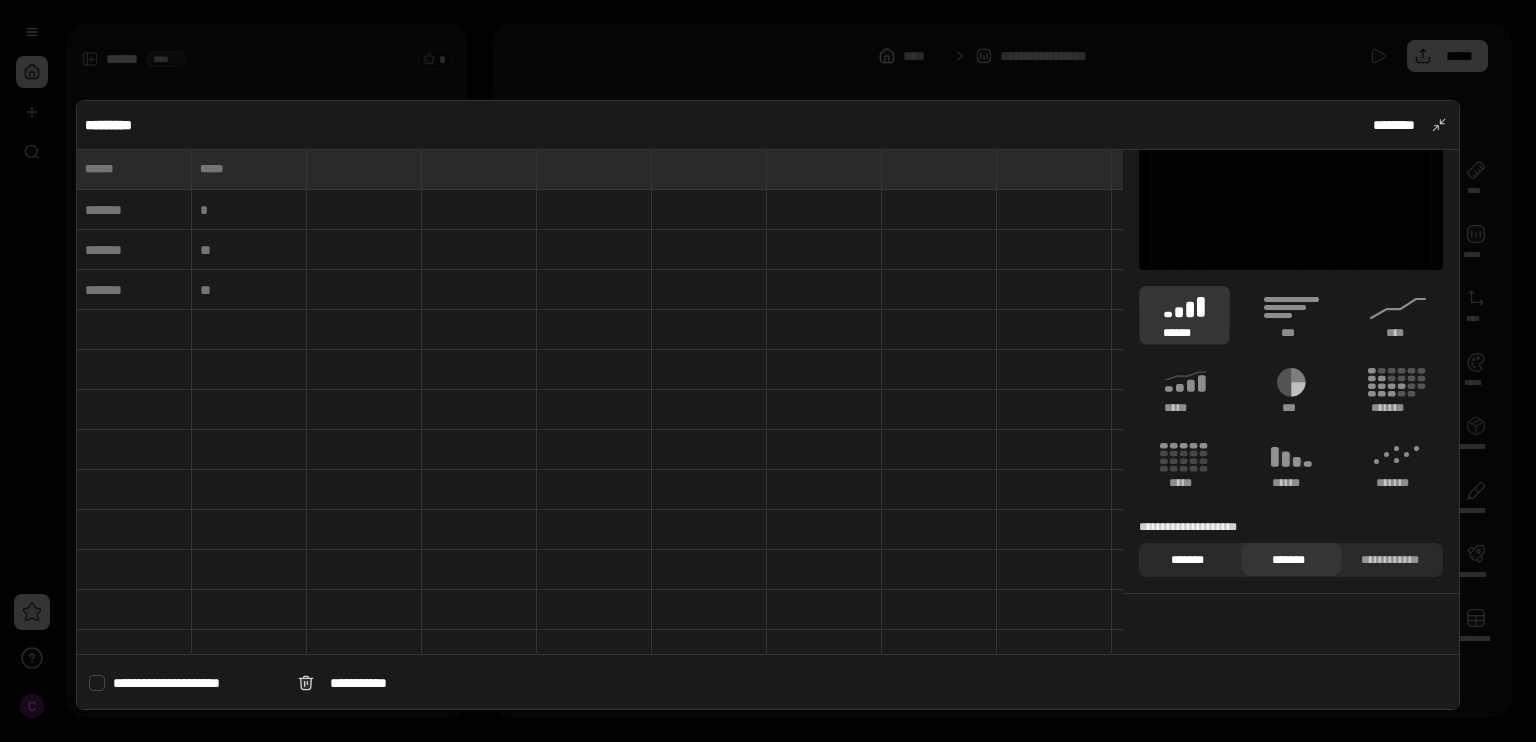 click on "*******" at bounding box center (1187, 560) 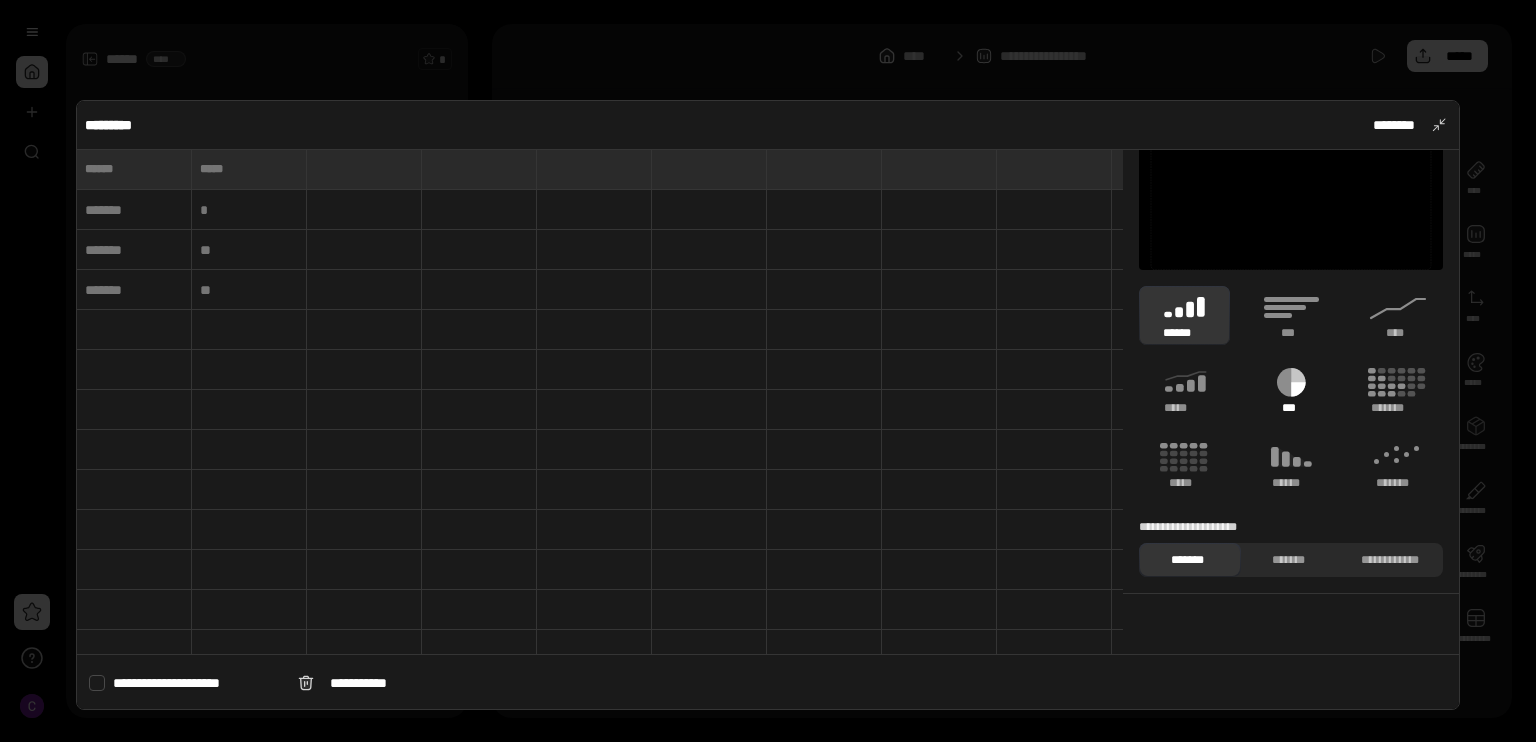 click on "***" at bounding box center (1291, 408) 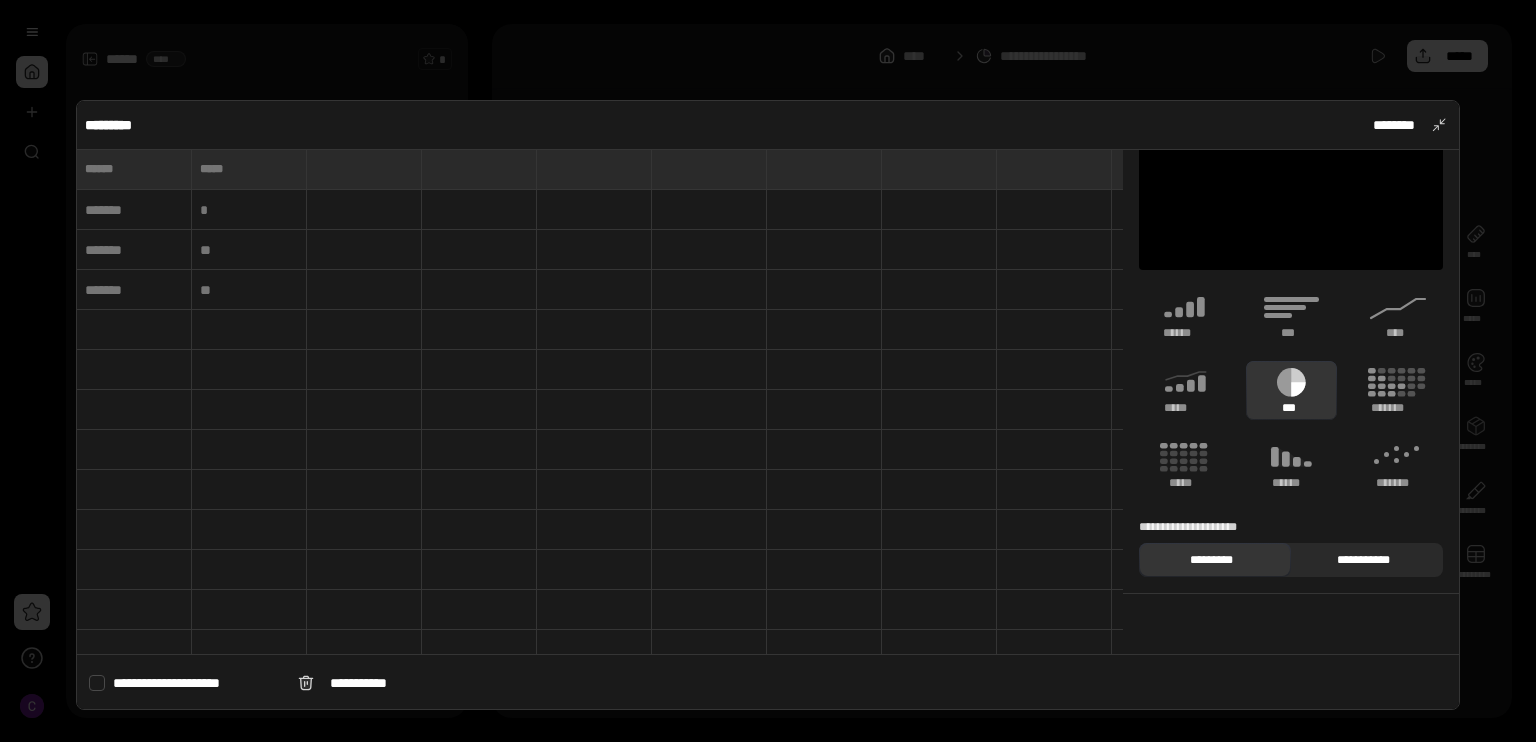 click on "**********" at bounding box center (1363, 560) 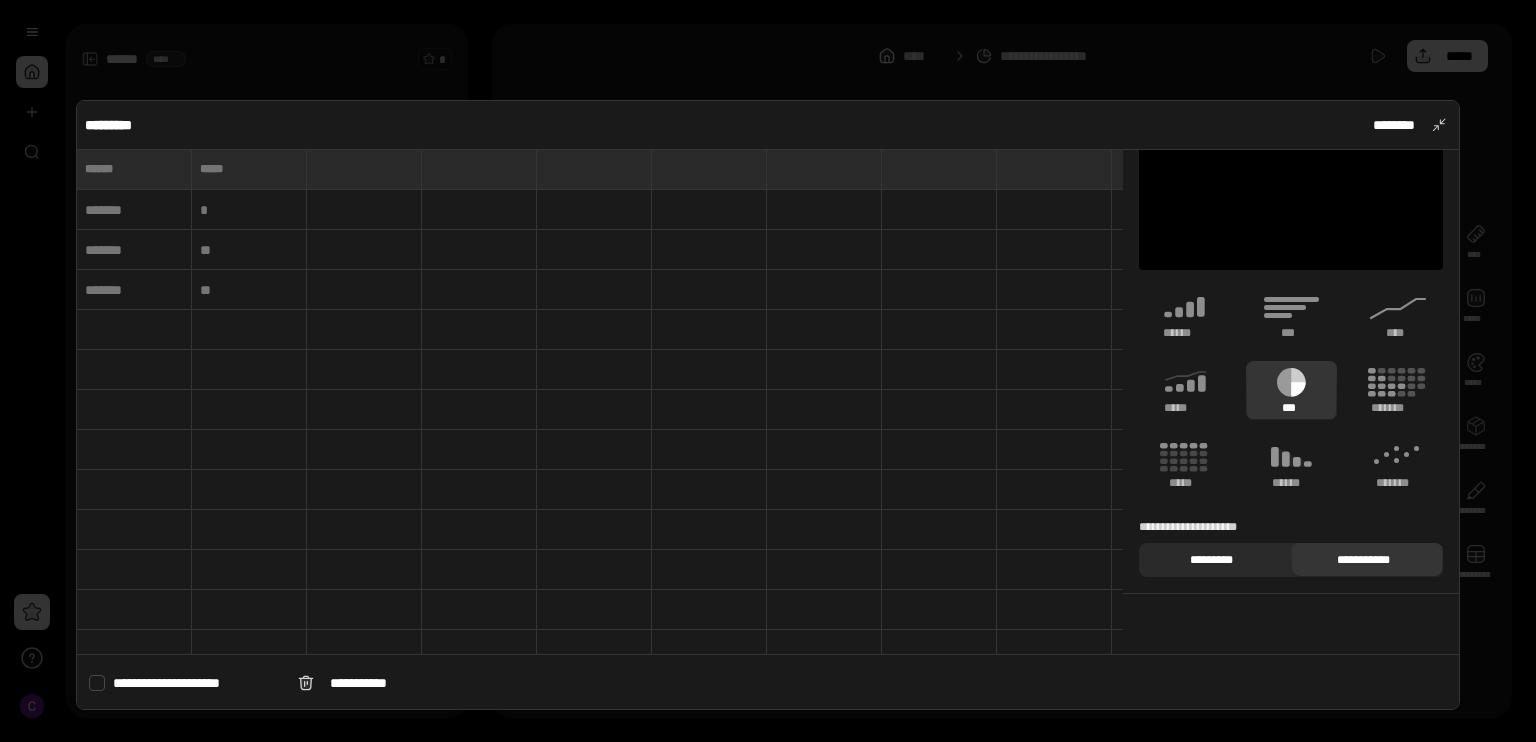 click on "*********" at bounding box center (1211, 560) 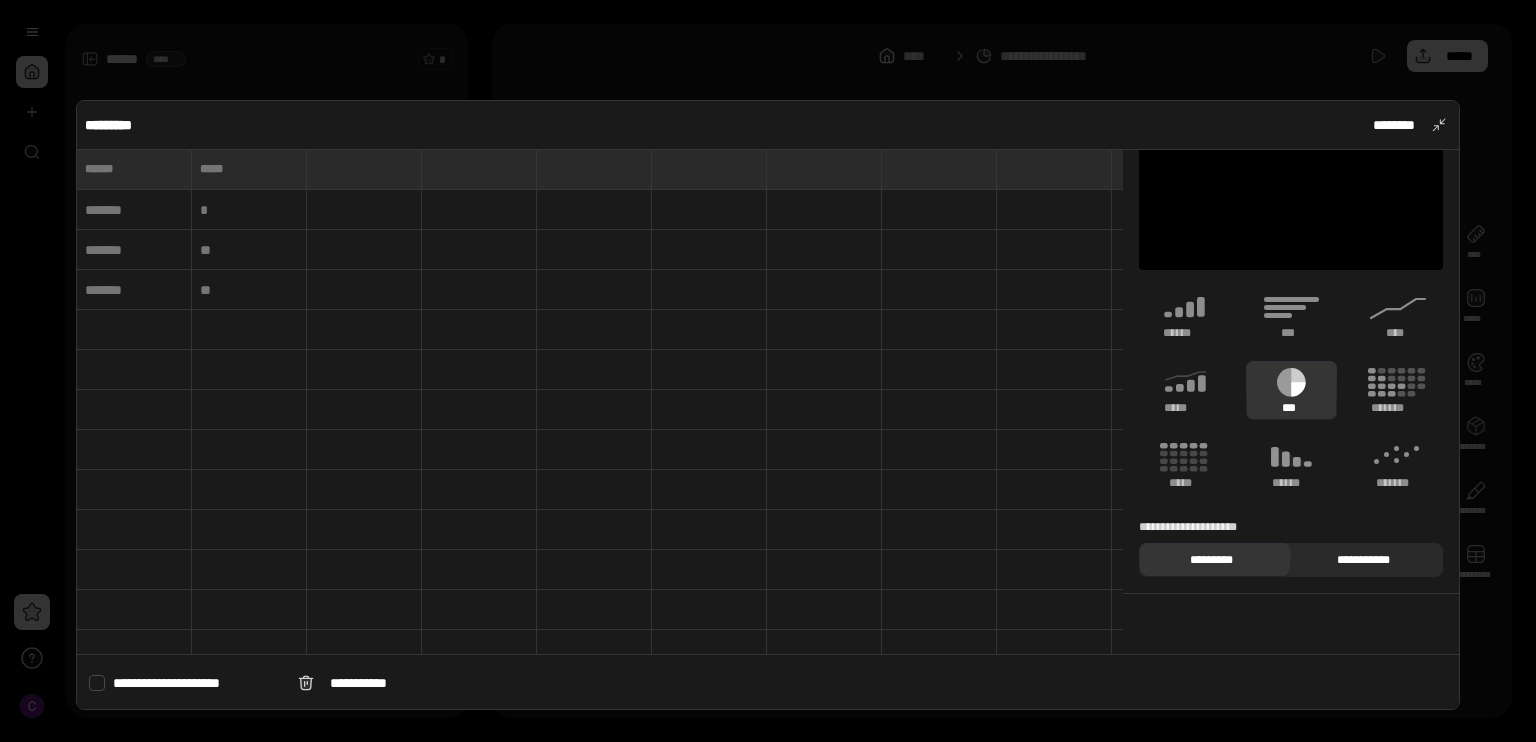 click on "**********" at bounding box center [1363, 560] 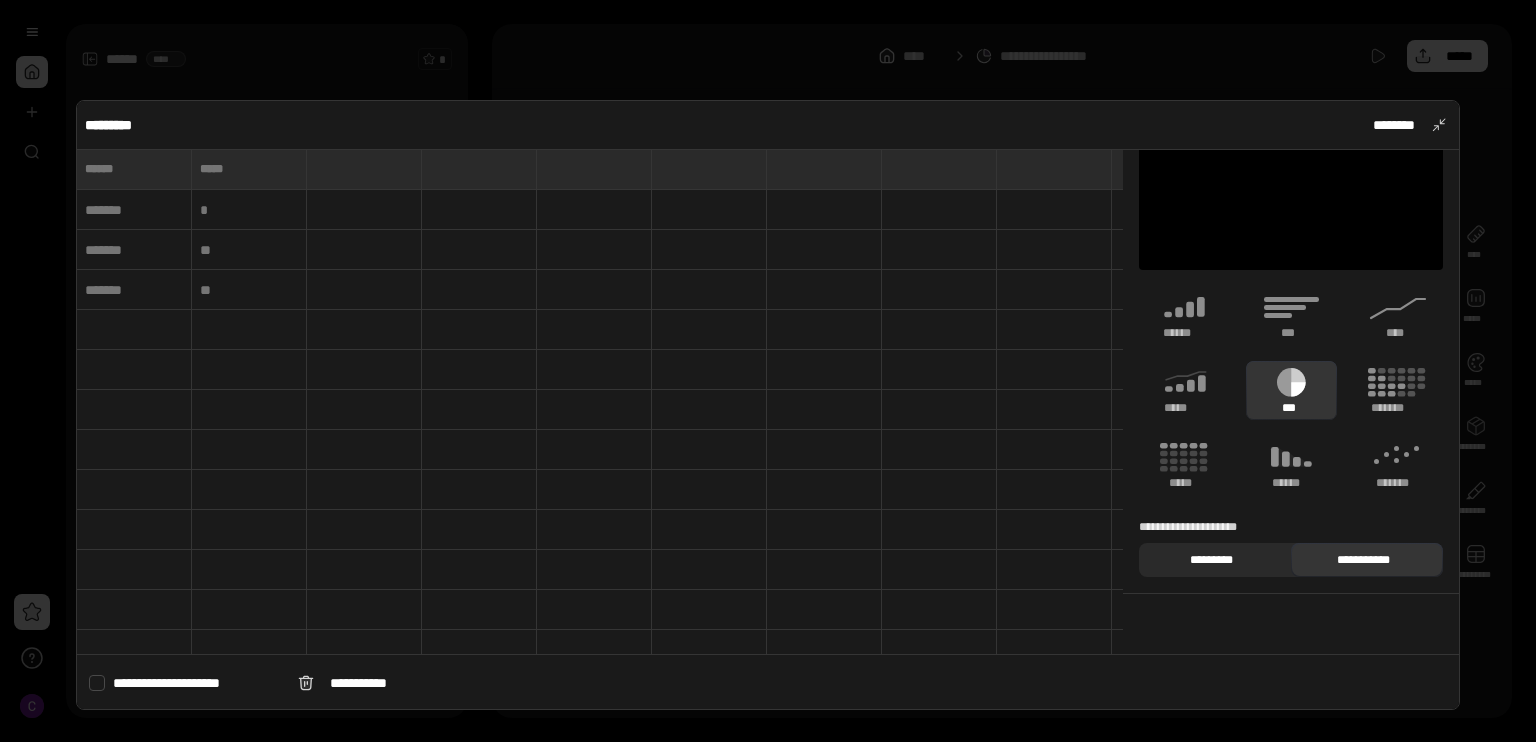 click on "*********" at bounding box center (1211, 560) 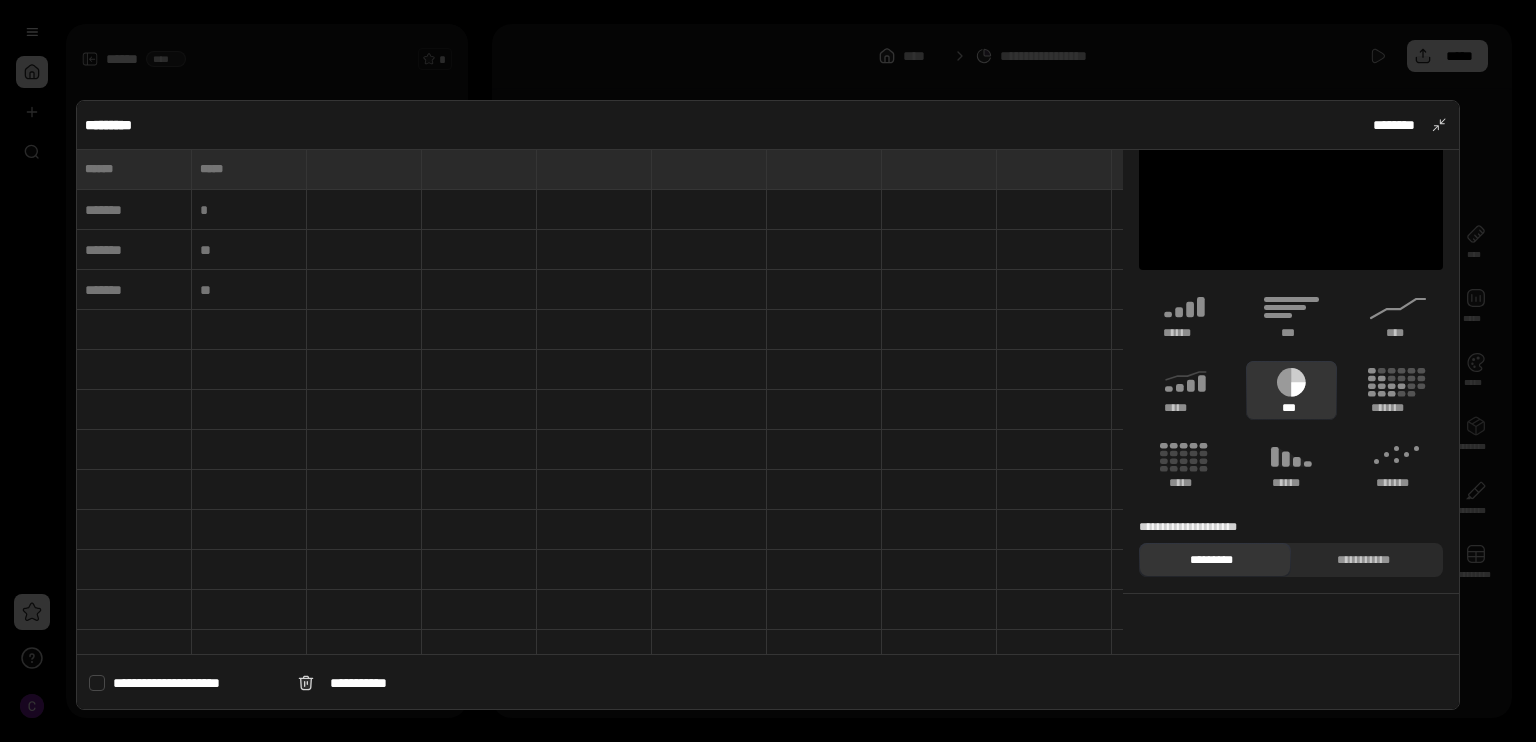 click at bounding box center (249, 169) 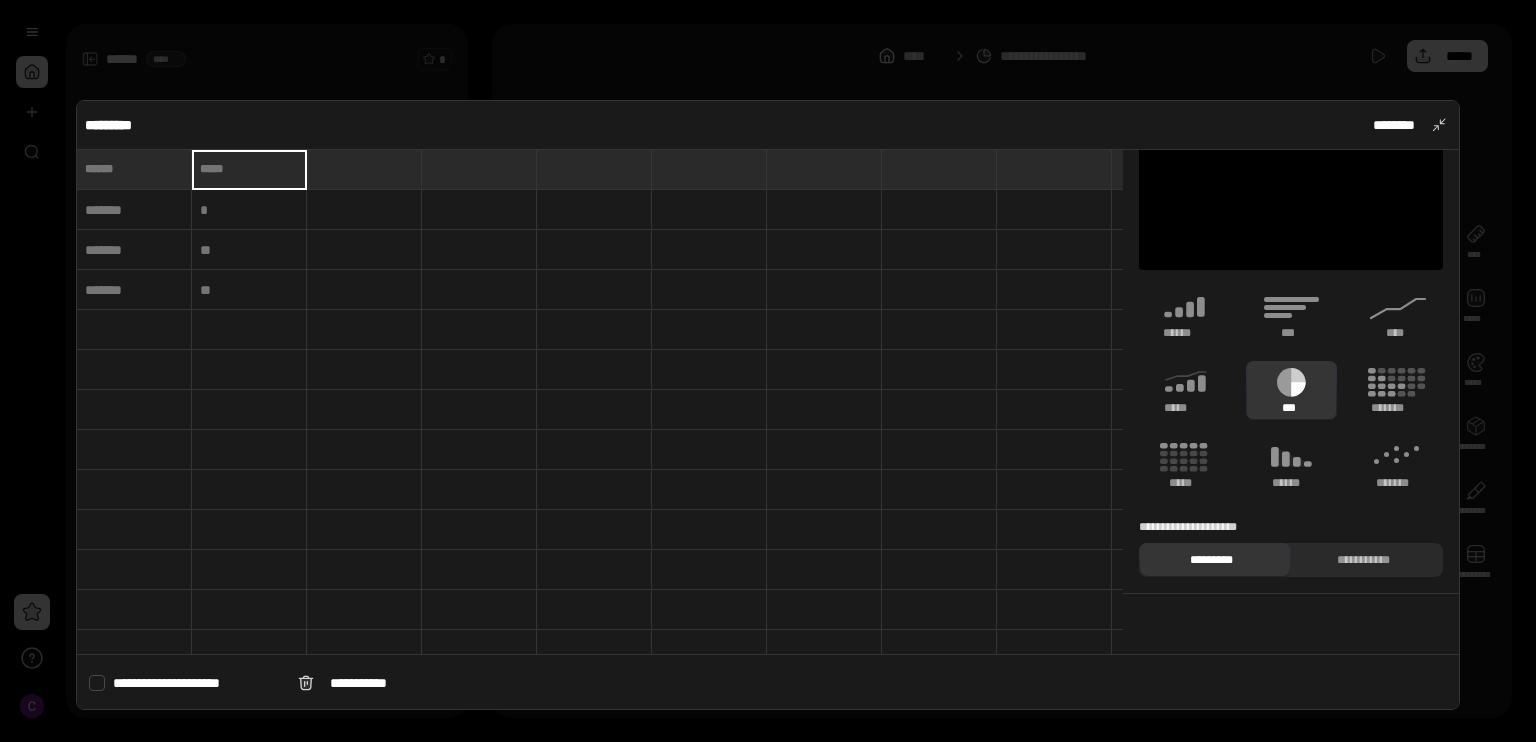 click at bounding box center [249, 210] 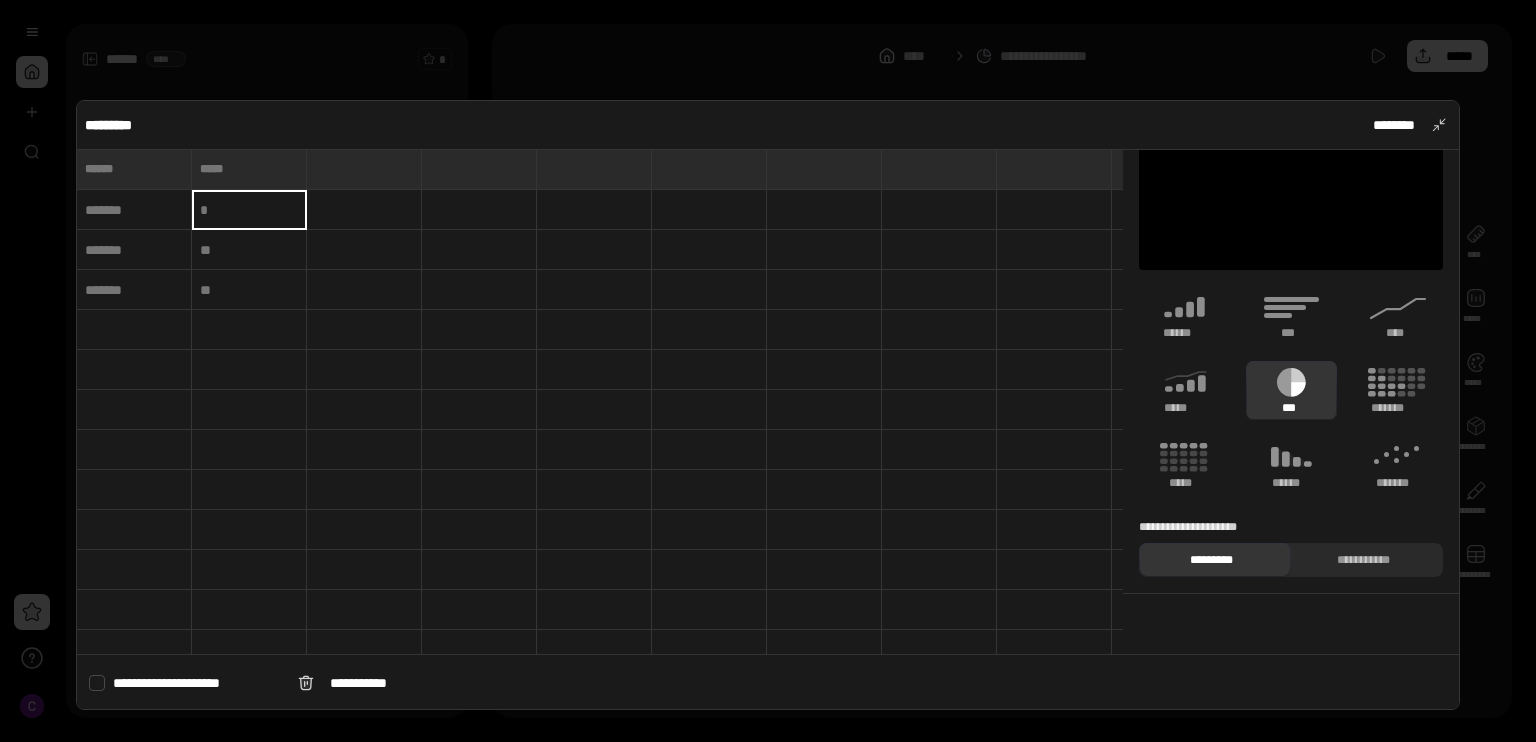 click at bounding box center [134, 210] 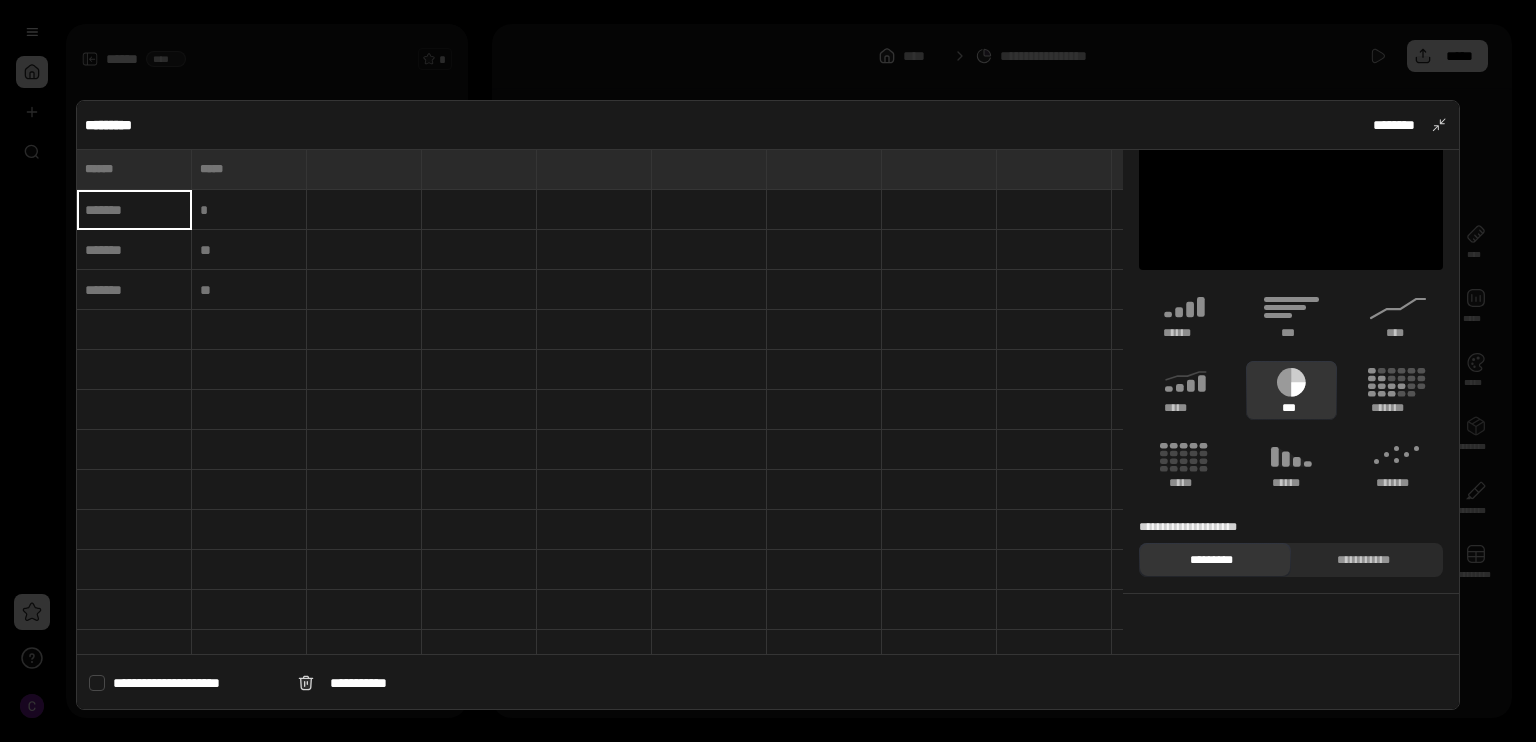 click at bounding box center [134, 290] 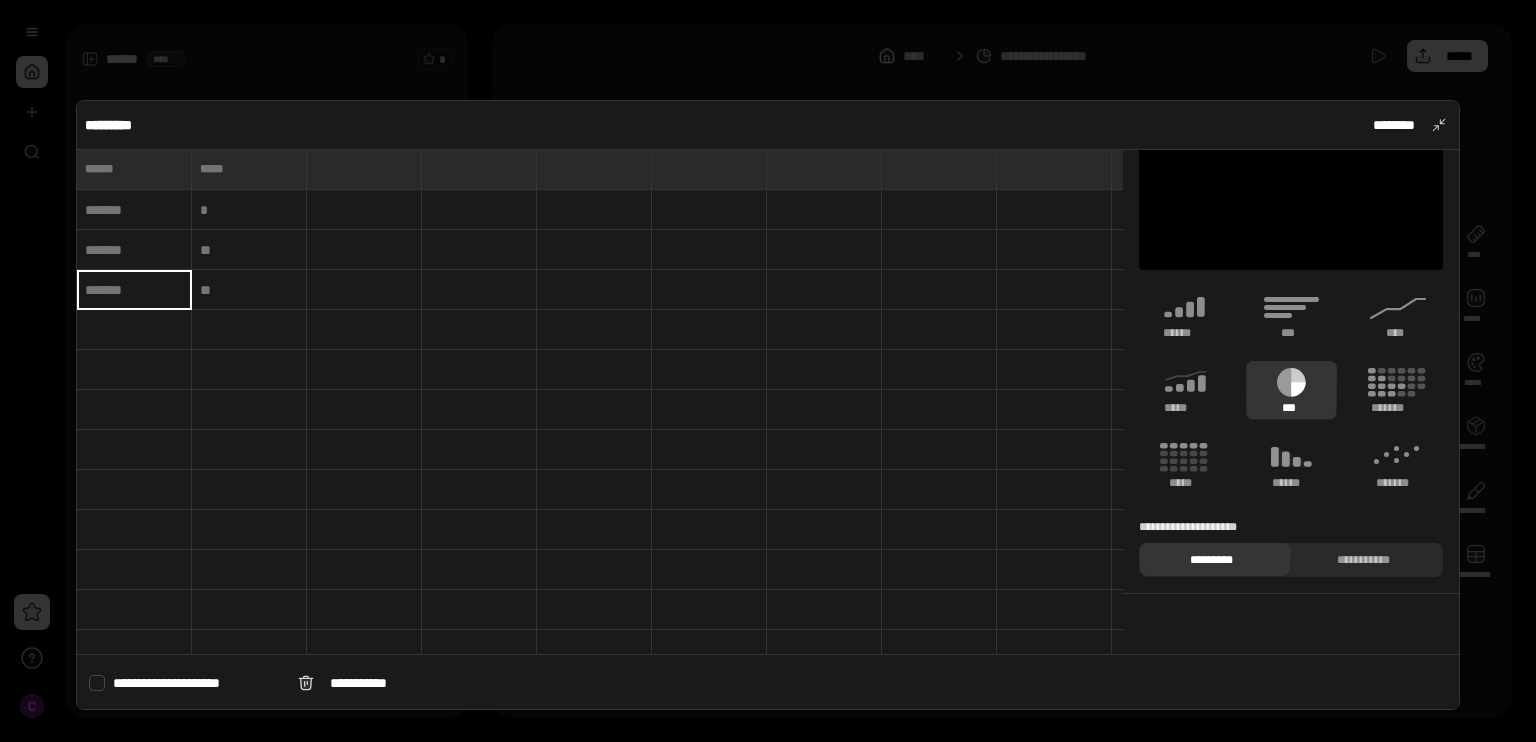 click at bounding box center (249, 330) 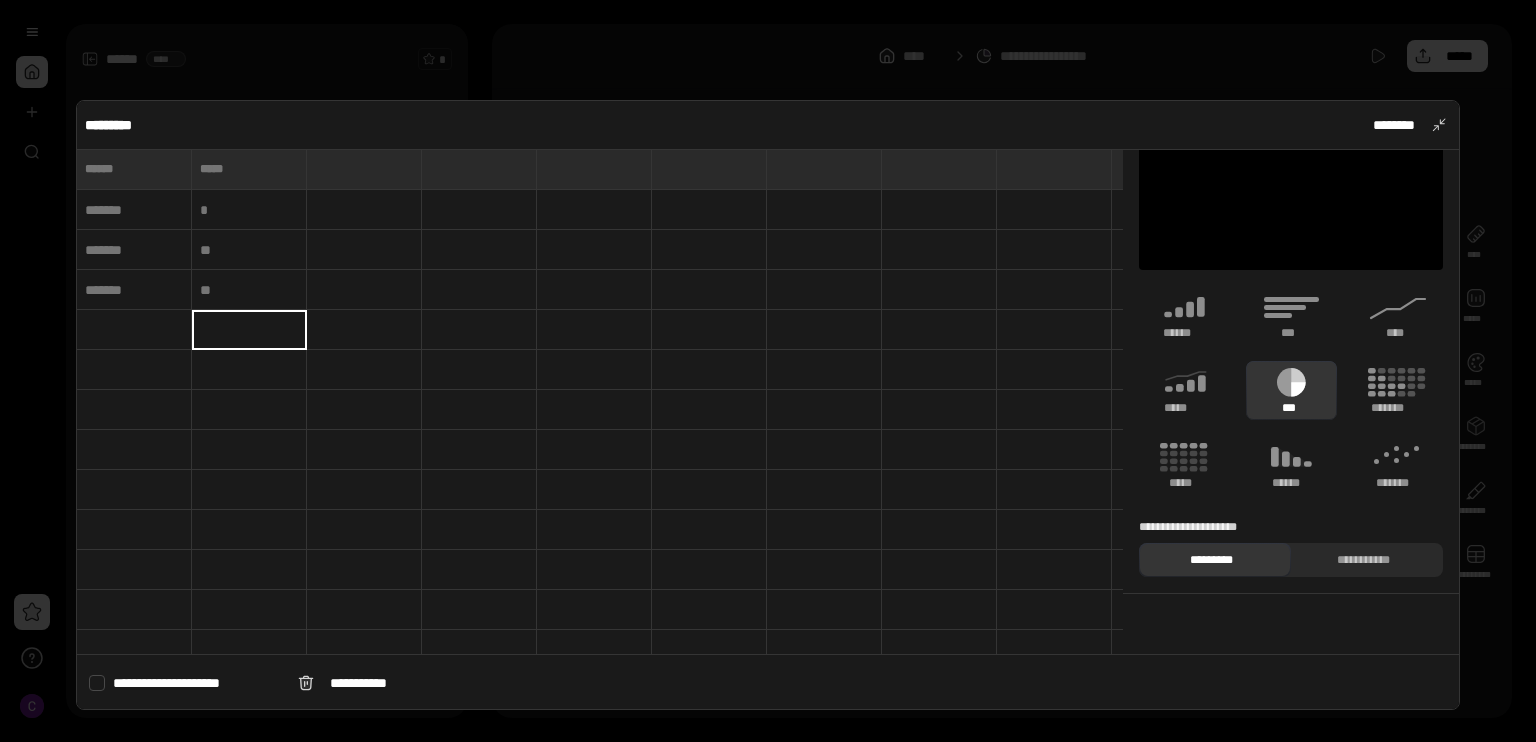 click on "**********" at bounding box center [197, 683] 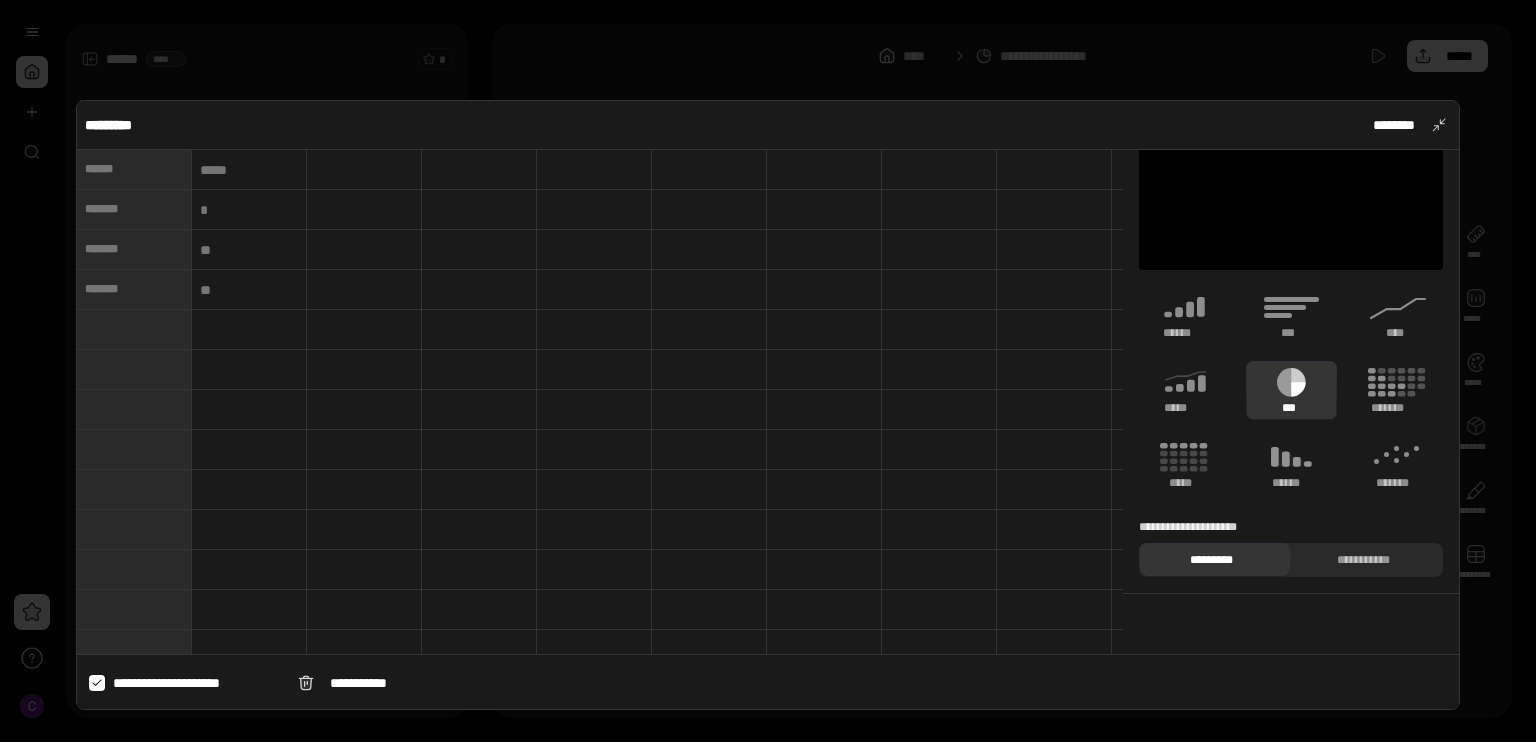 click on "**********" at bounding box center (197, 683) 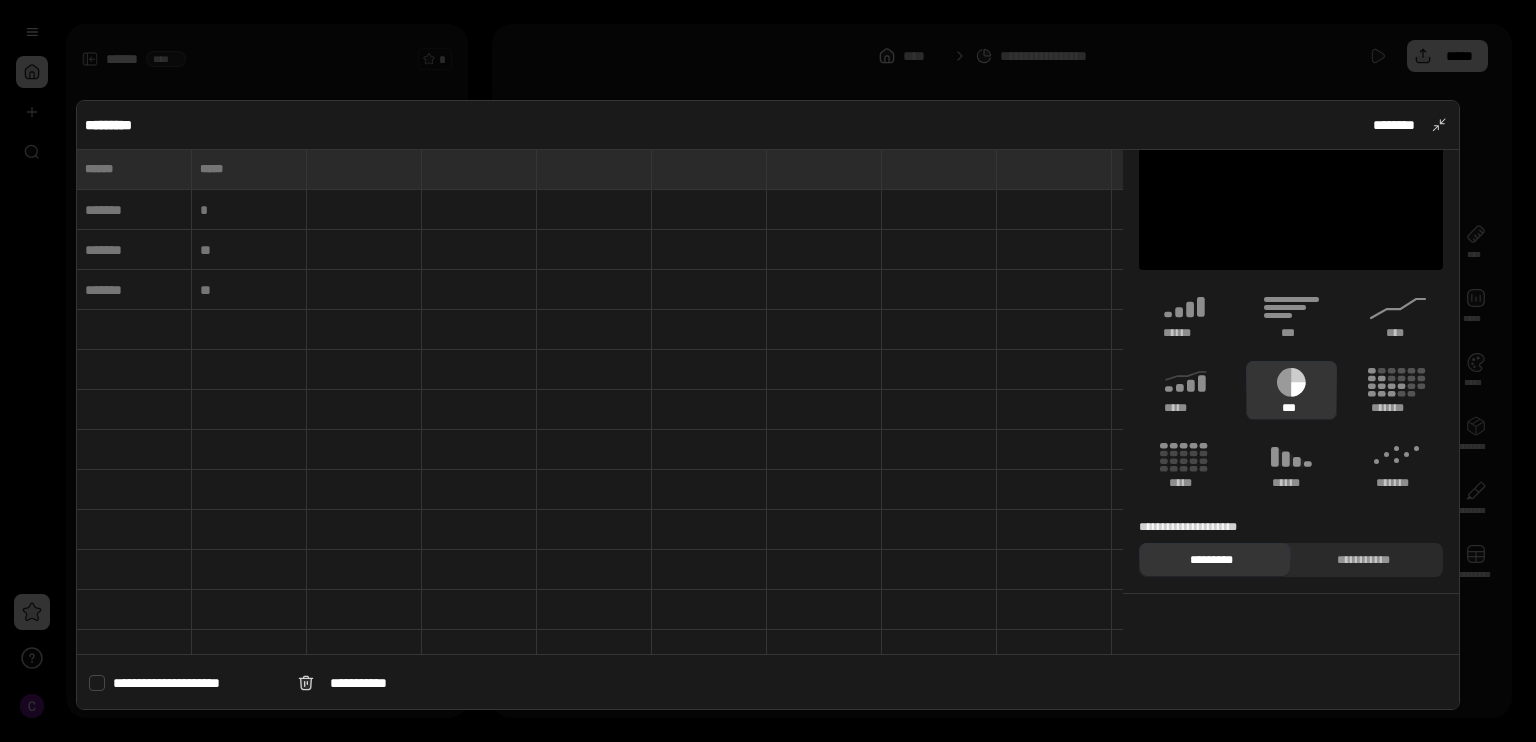 click on "**********" at bounding box center [197, 683] 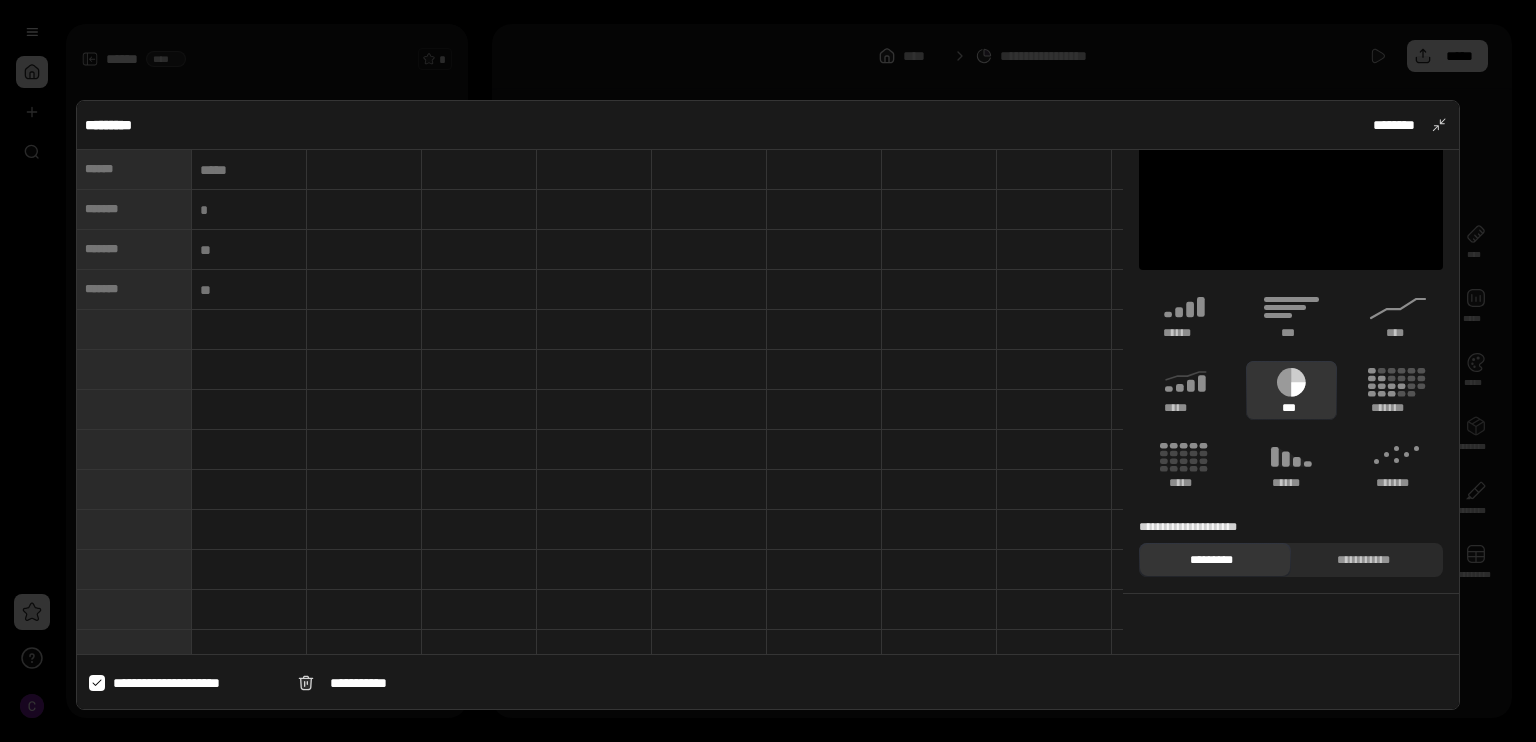 click at bounding box center [249, 170] 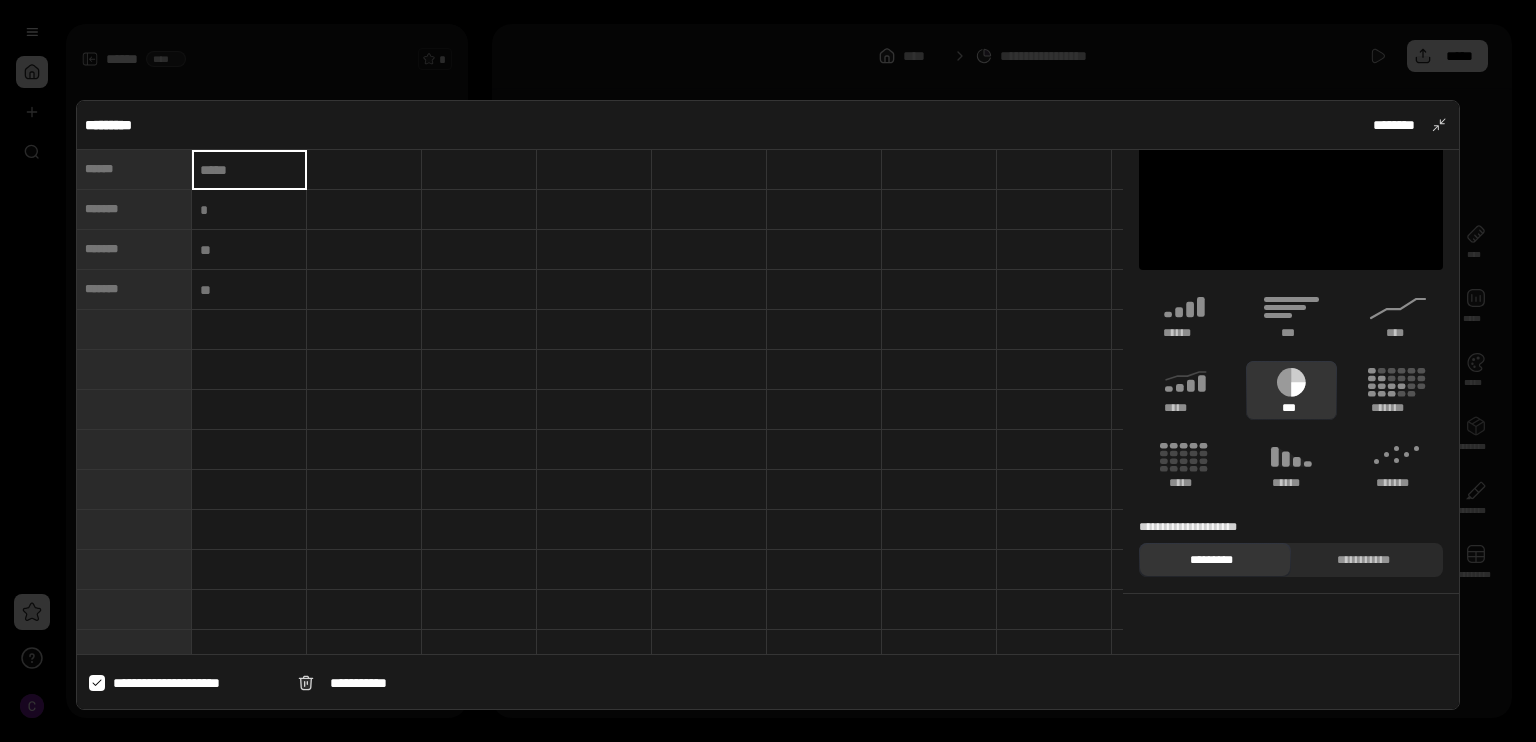 click at bounding box center (249, 210) 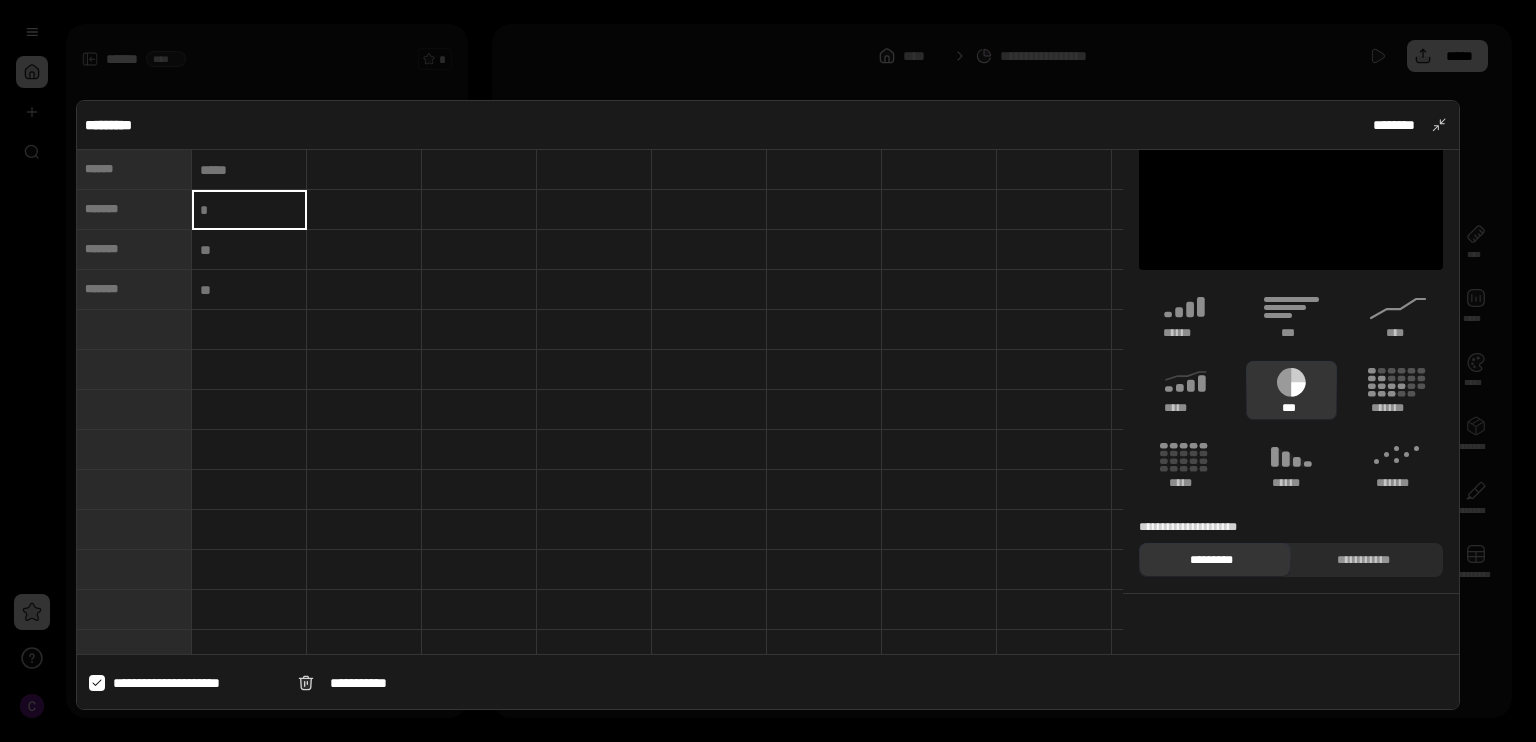 click at bounding box center [249, 250] 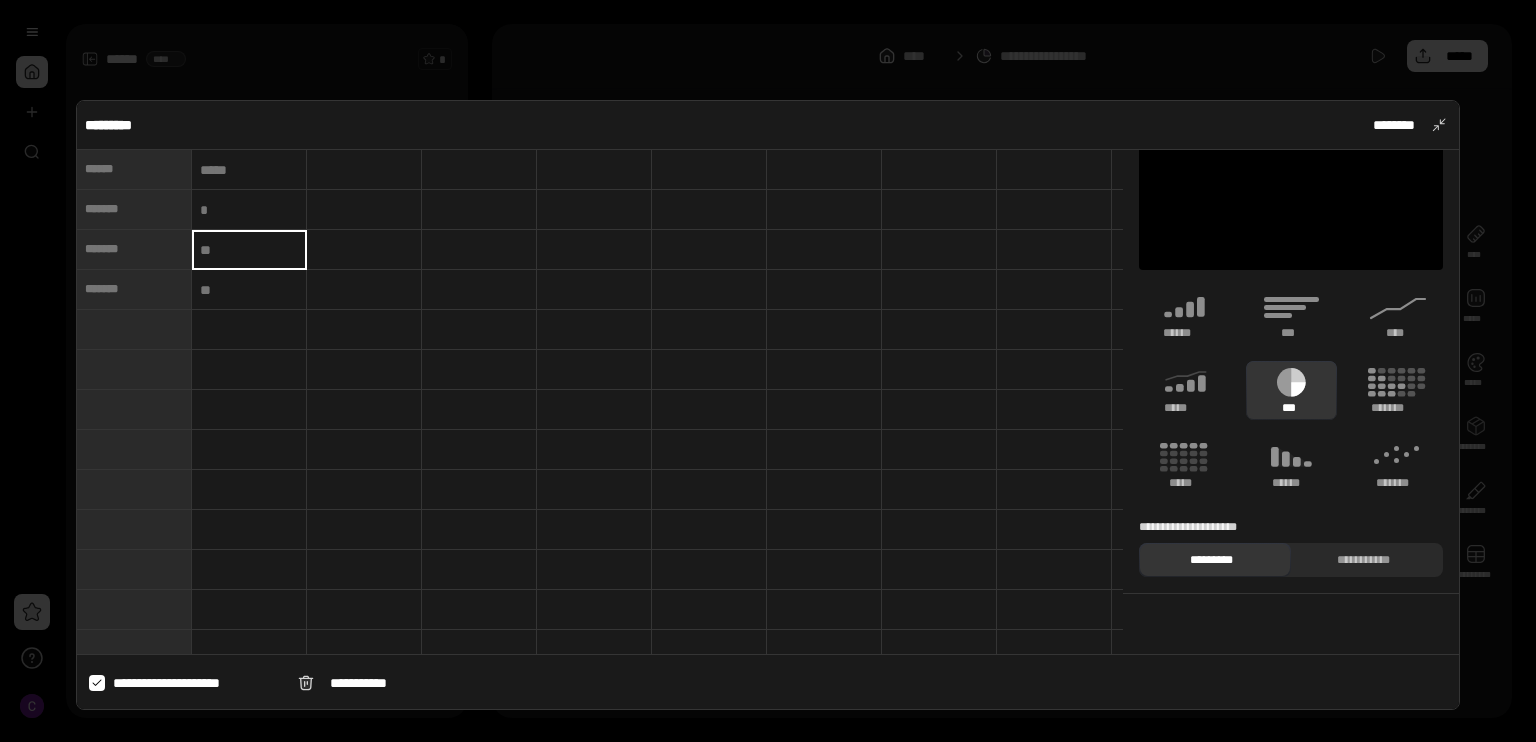 click at bounding box center [249, 290] 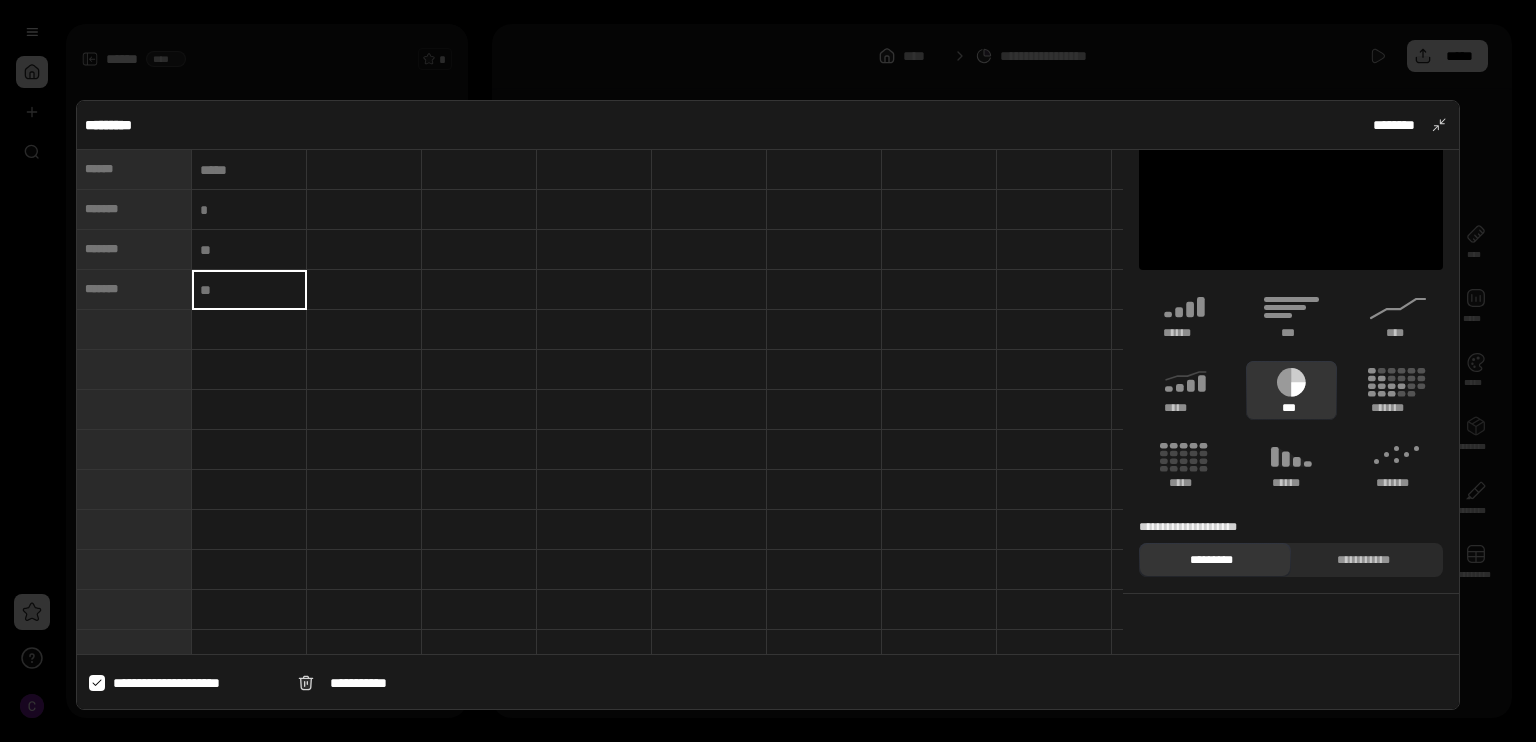 click at bounding box center (249, 289) 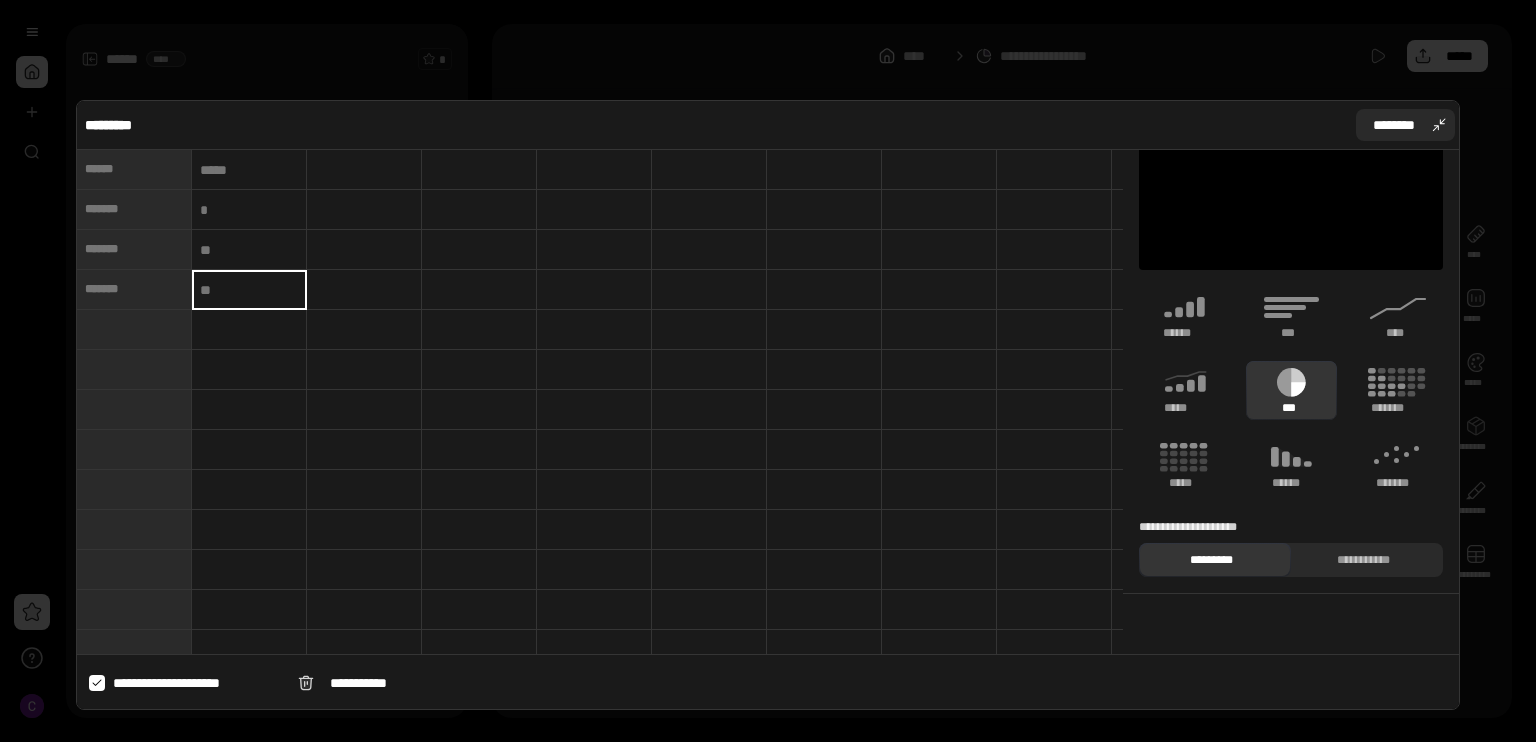 click on "********" at bounding box center (1405, 125) 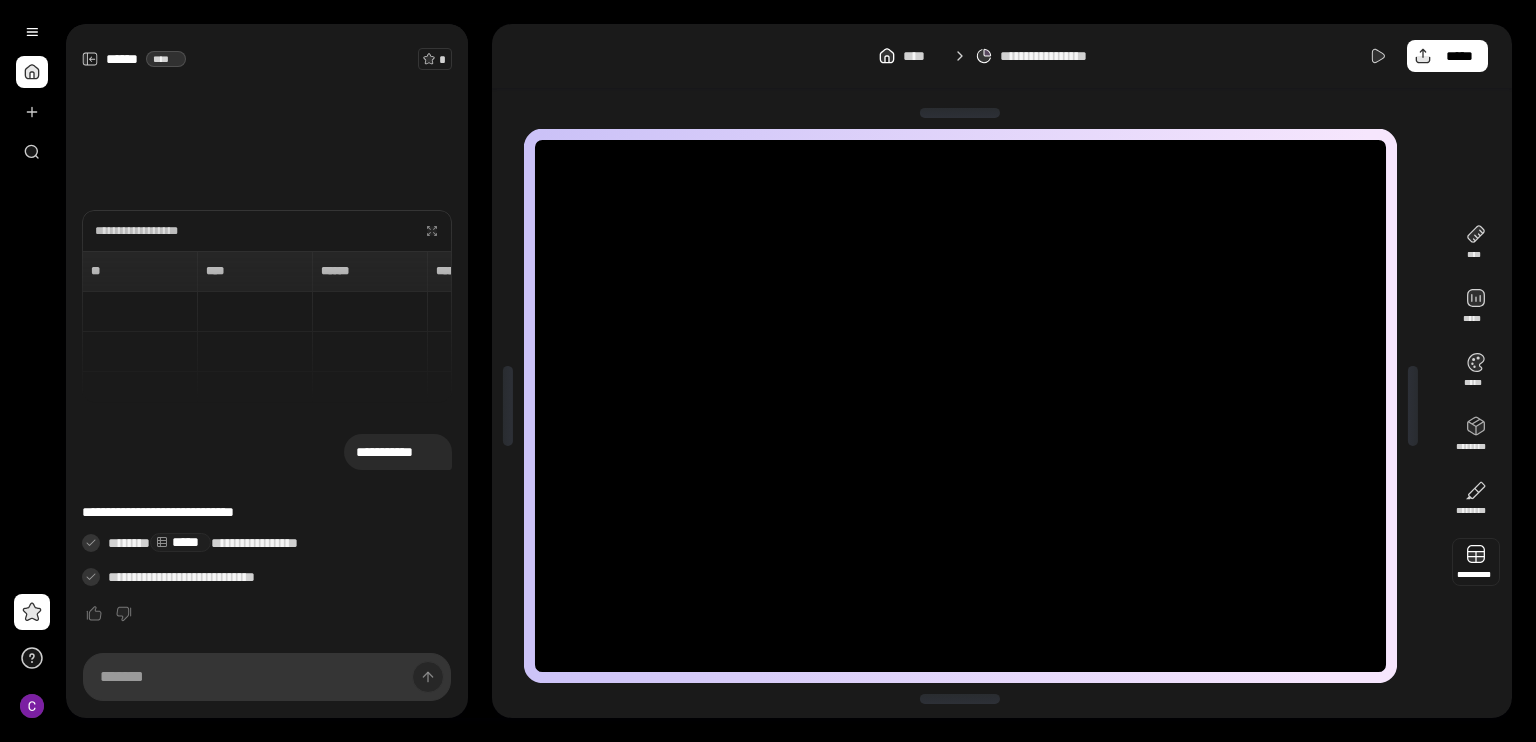 scroll, scrollTop: 0, scrollLeft: 0, axis: both 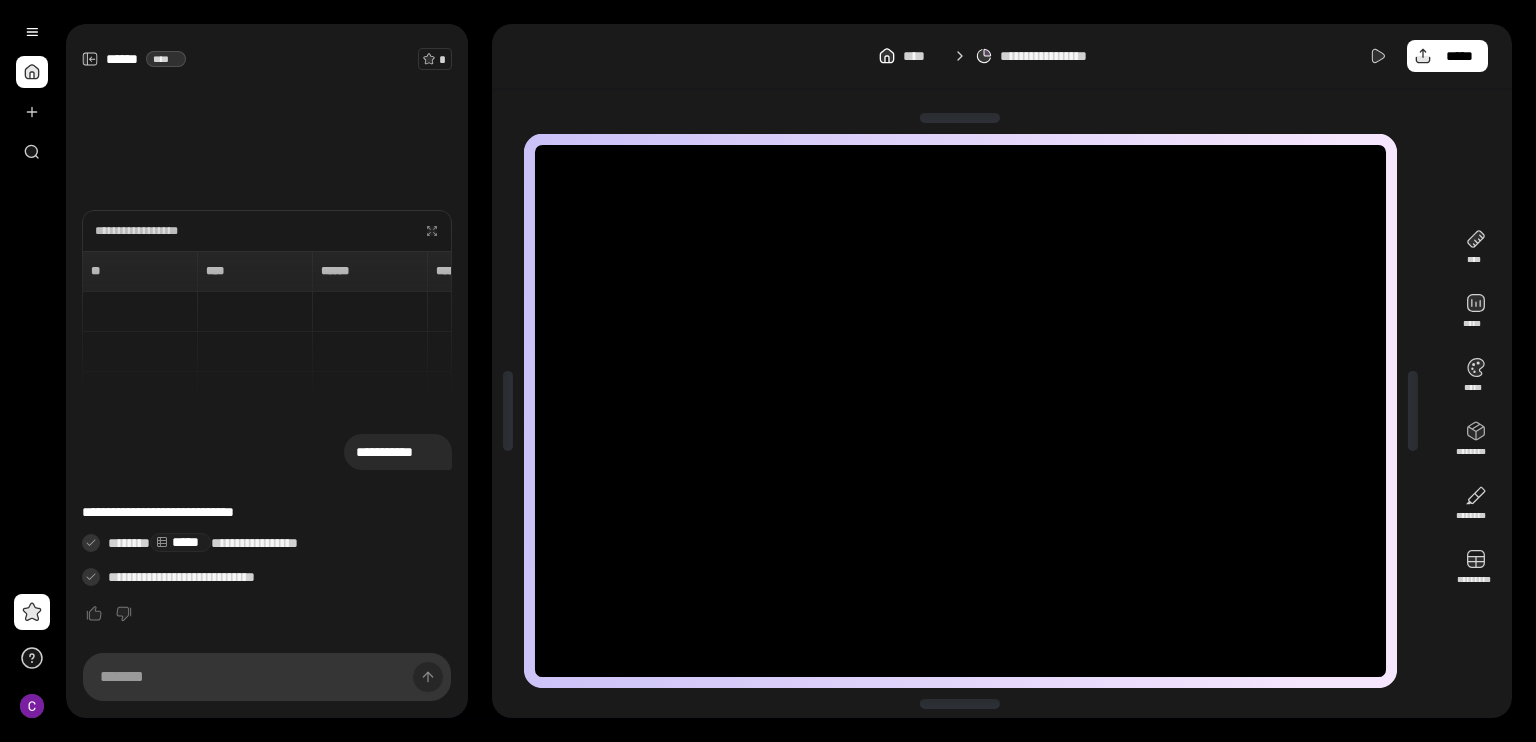 click on "**********" at bounding box center (250, 231) 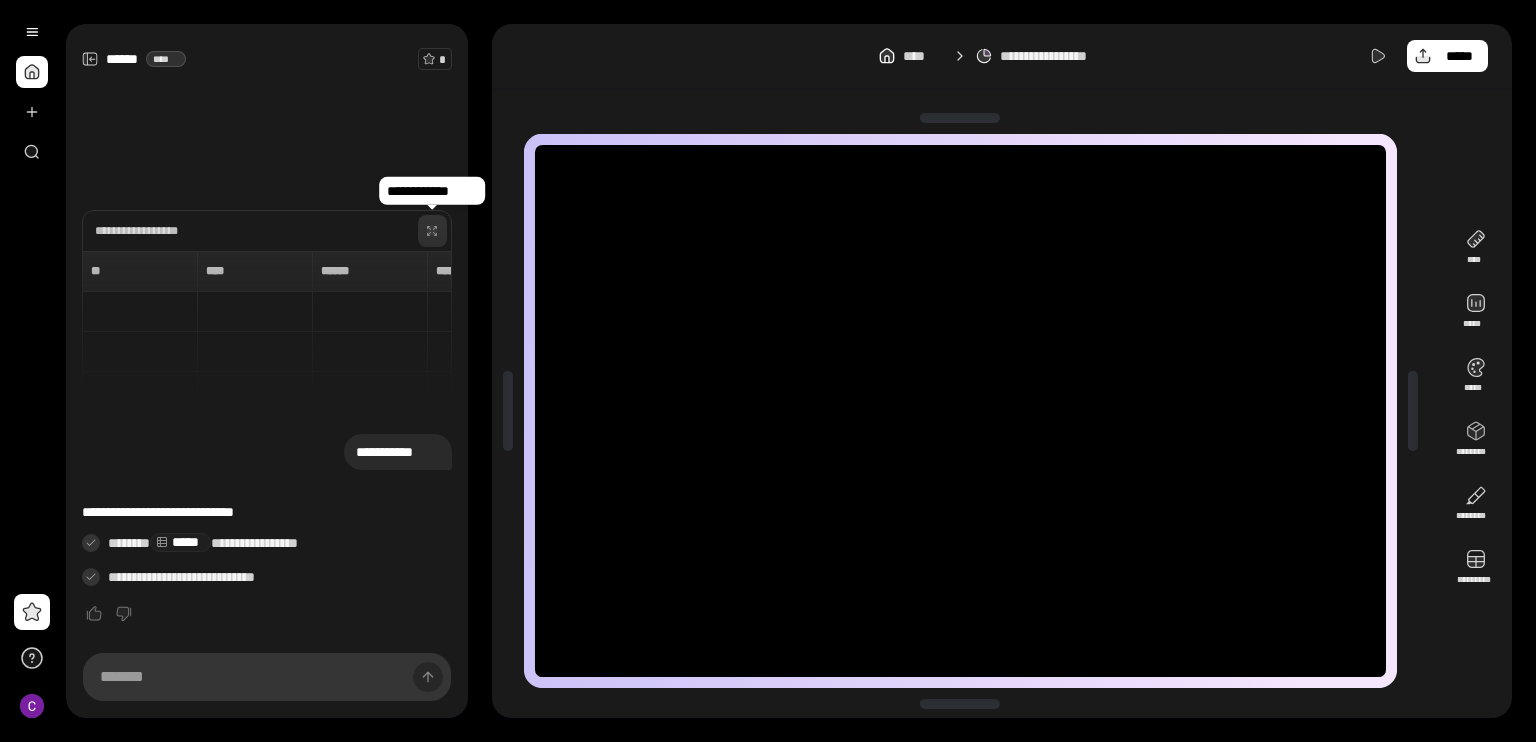 click 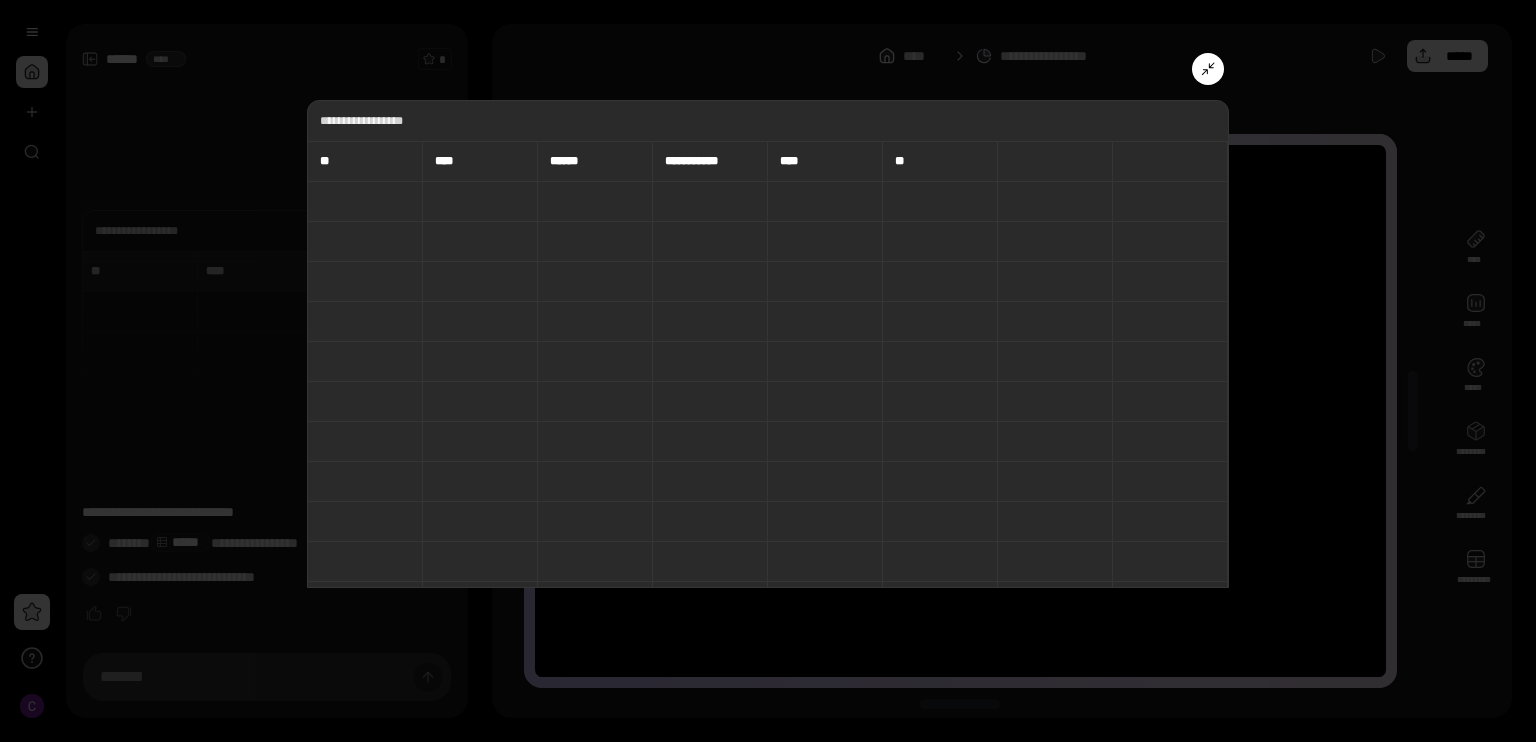 click on "[FIRST] [LAST] [PHONE] [EMAIL]" at bounding box center (768, 344) 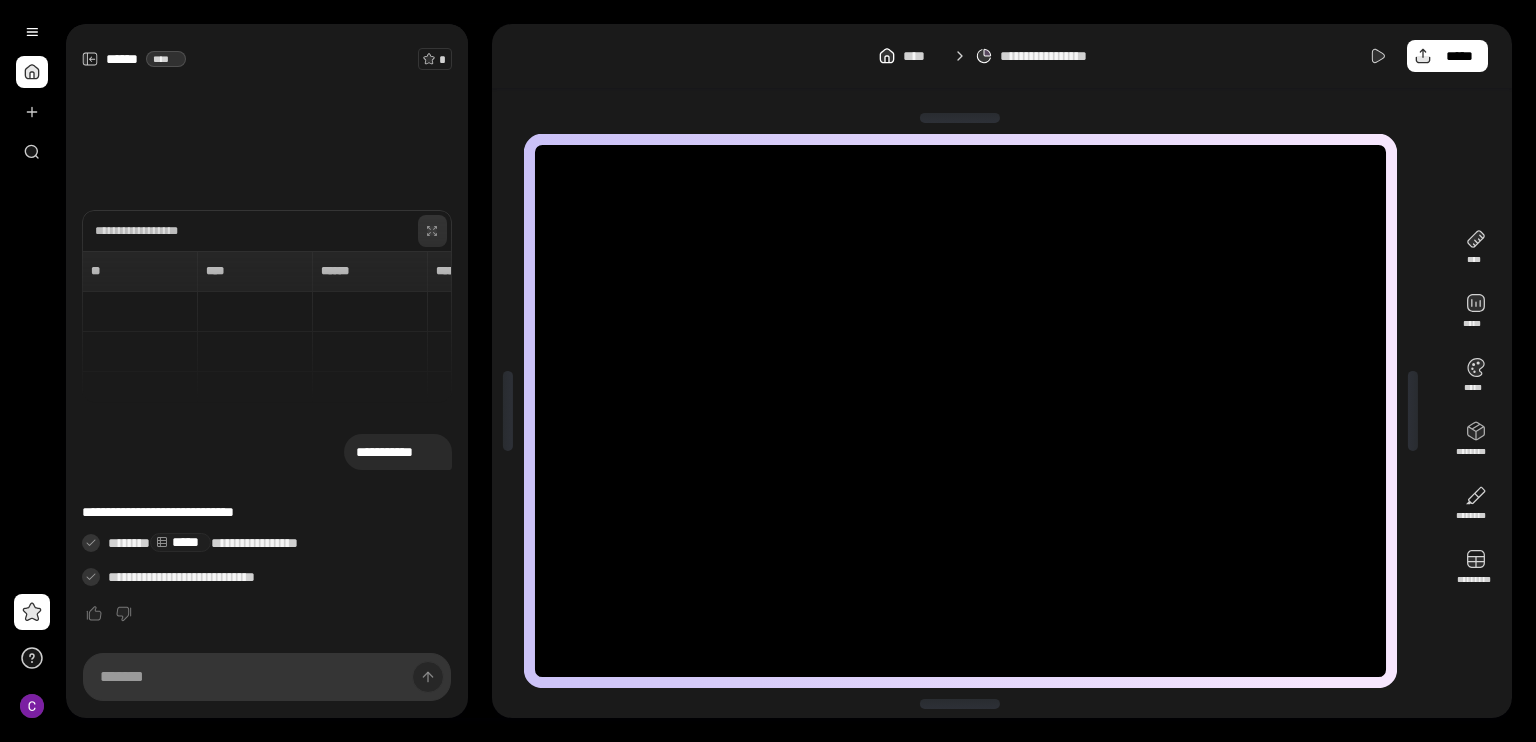 click at bounding box center [432, 231] 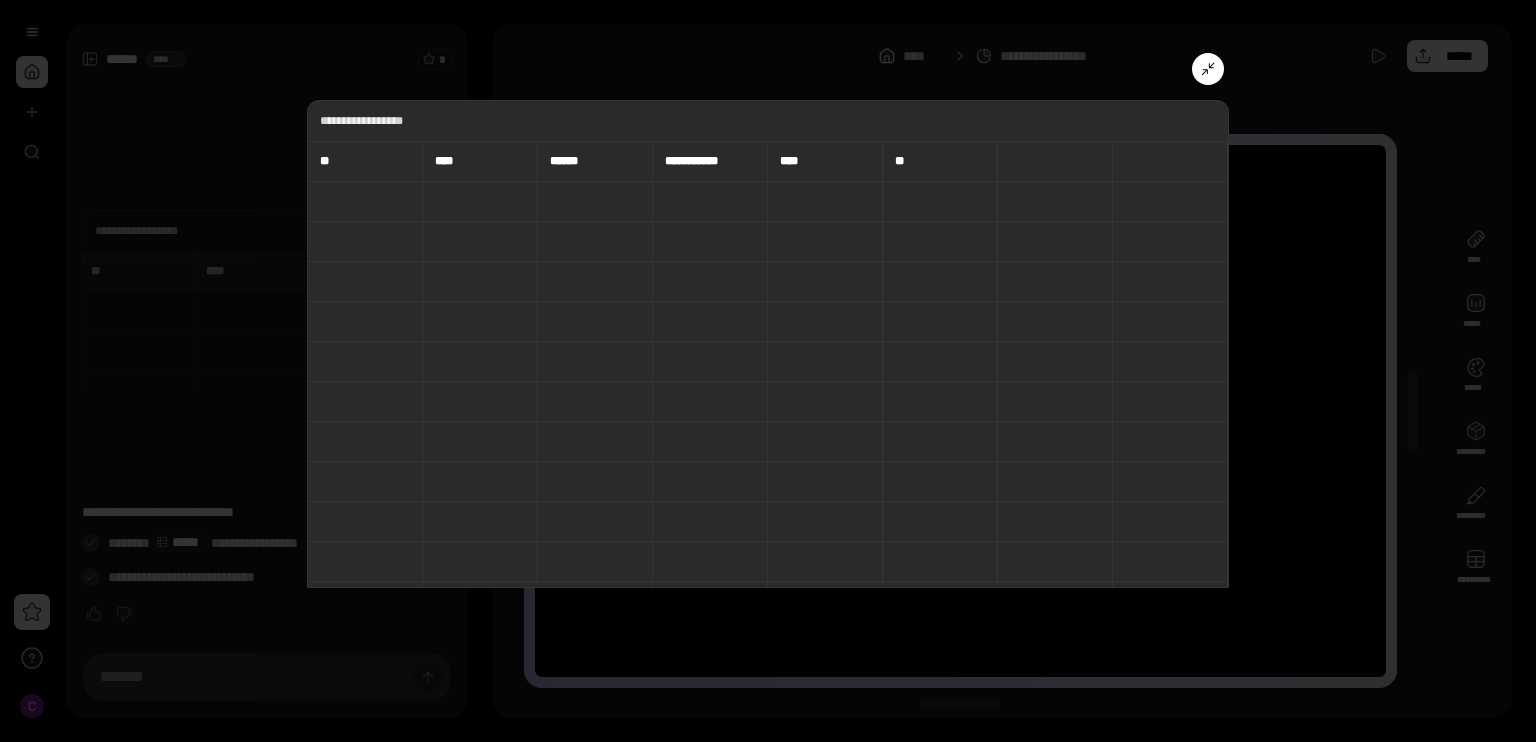 click on "****" at bounding box center (459, 161) 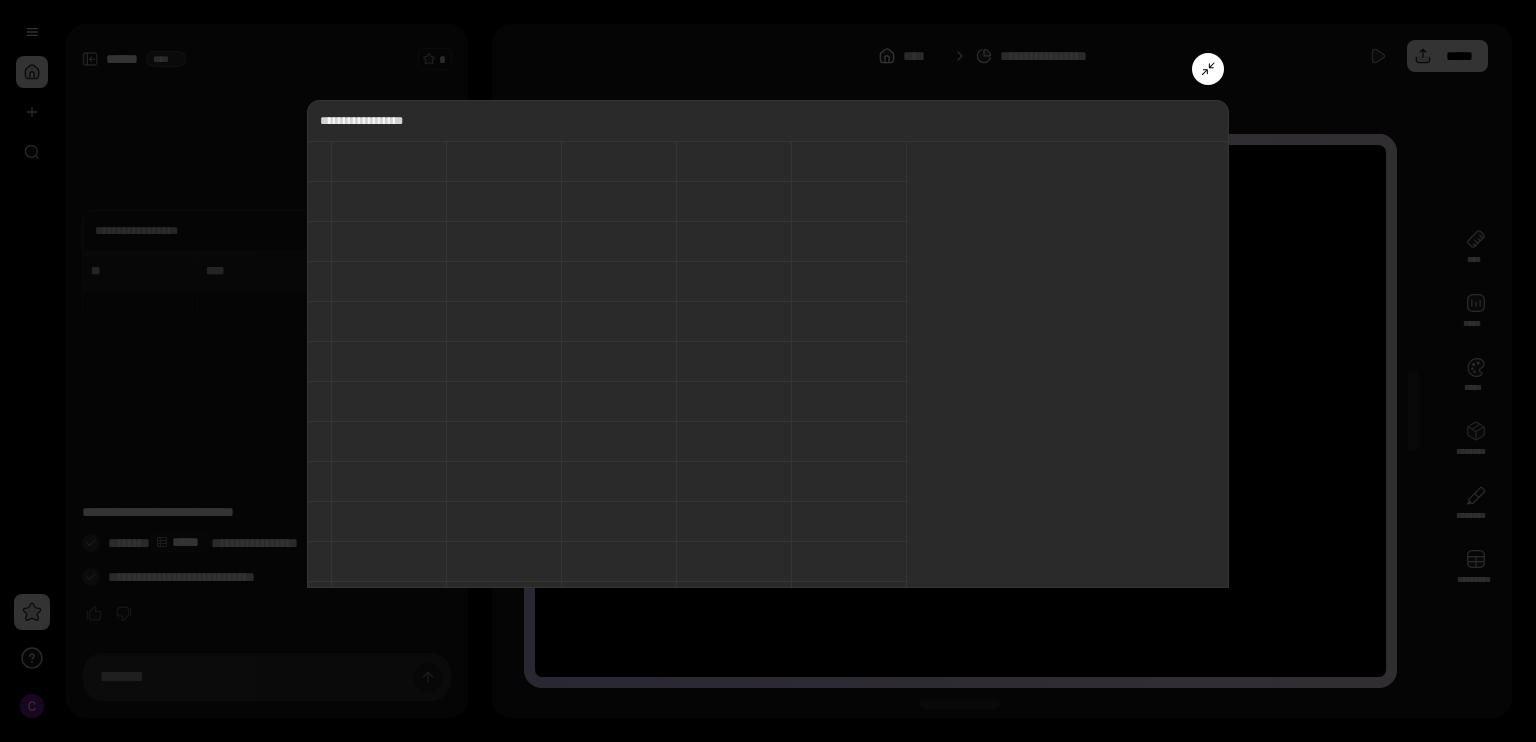 scroll, scrollTop: 0, scrollLeft: 0, axis: both 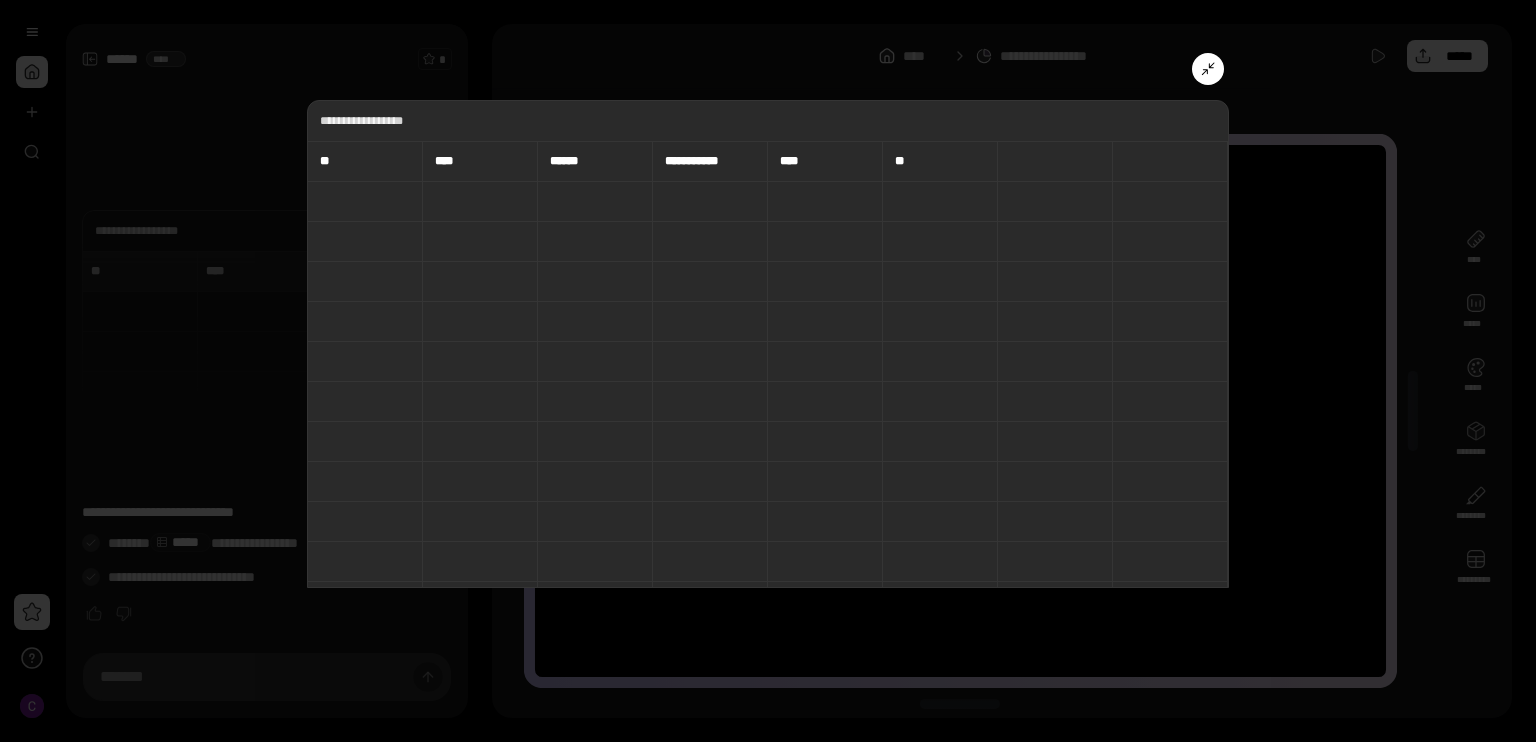 click 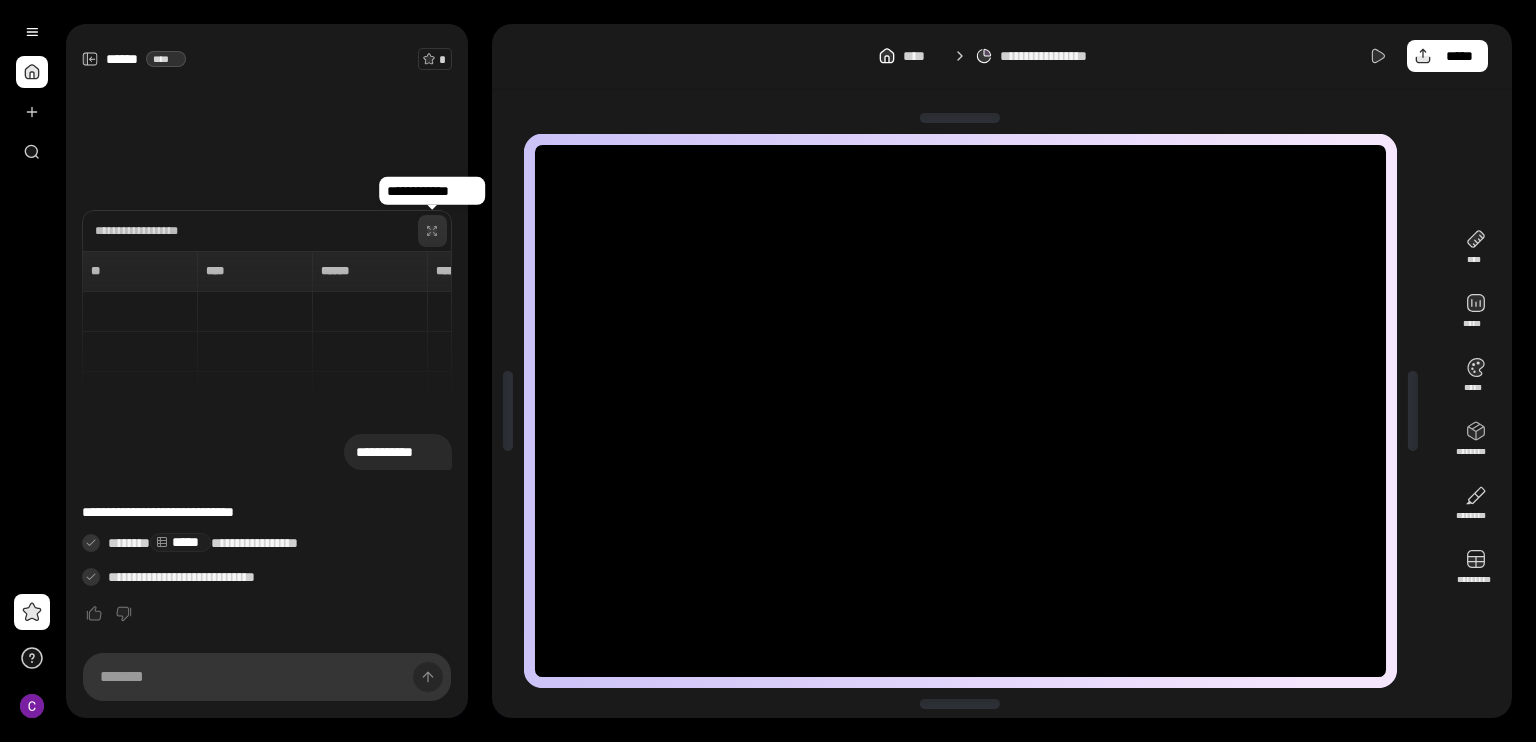 click on "**********" at bounding box center [1063, 56] 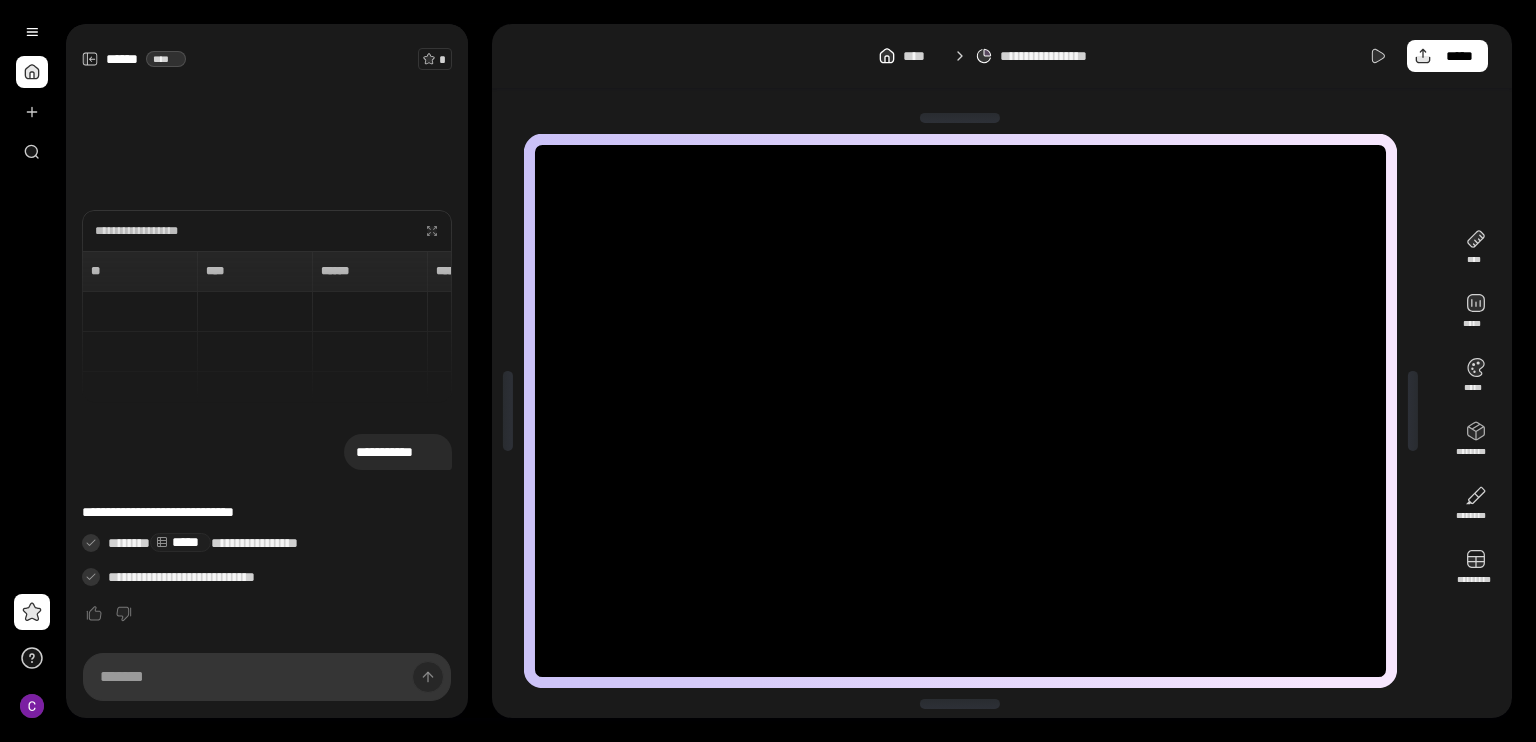 click 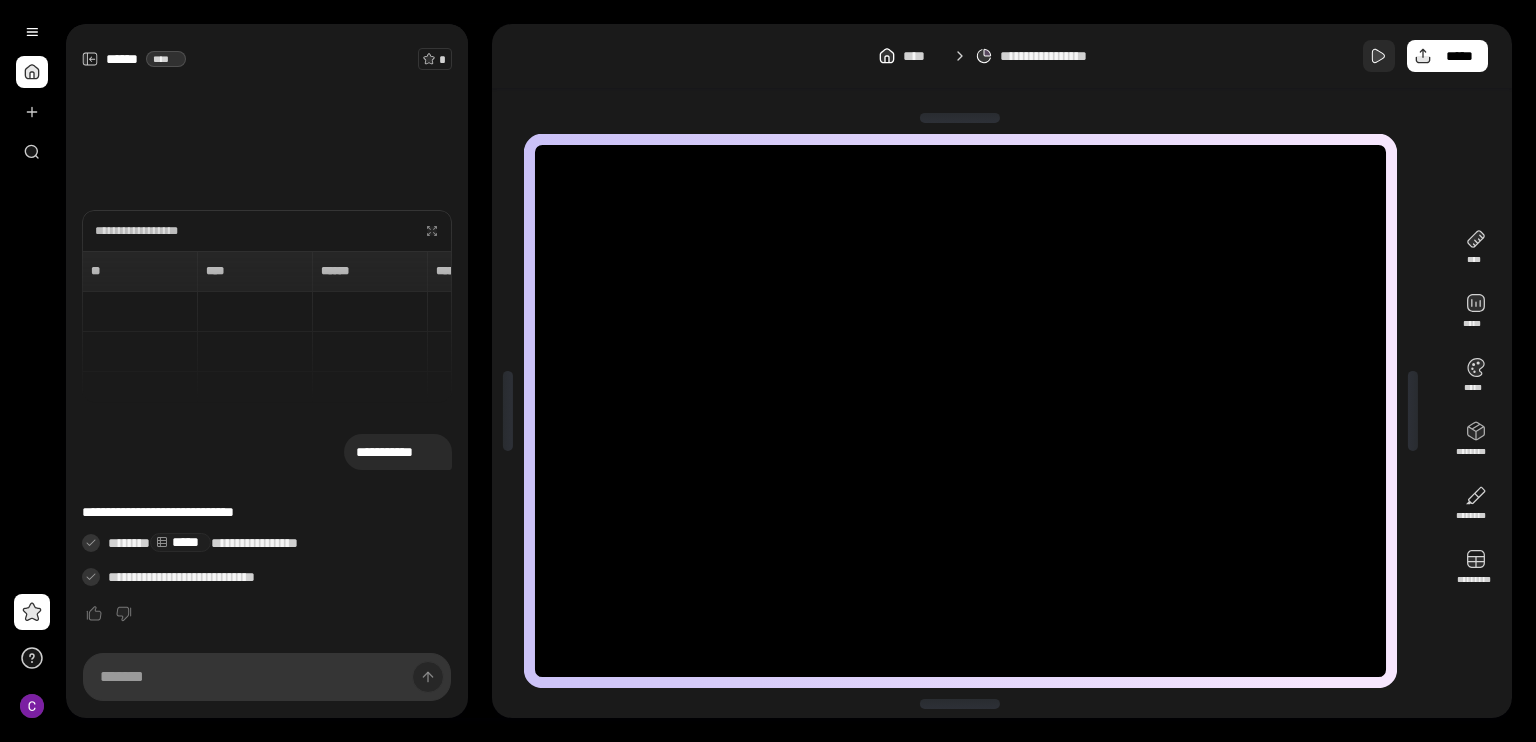 click at bounding box center (1379, 56) 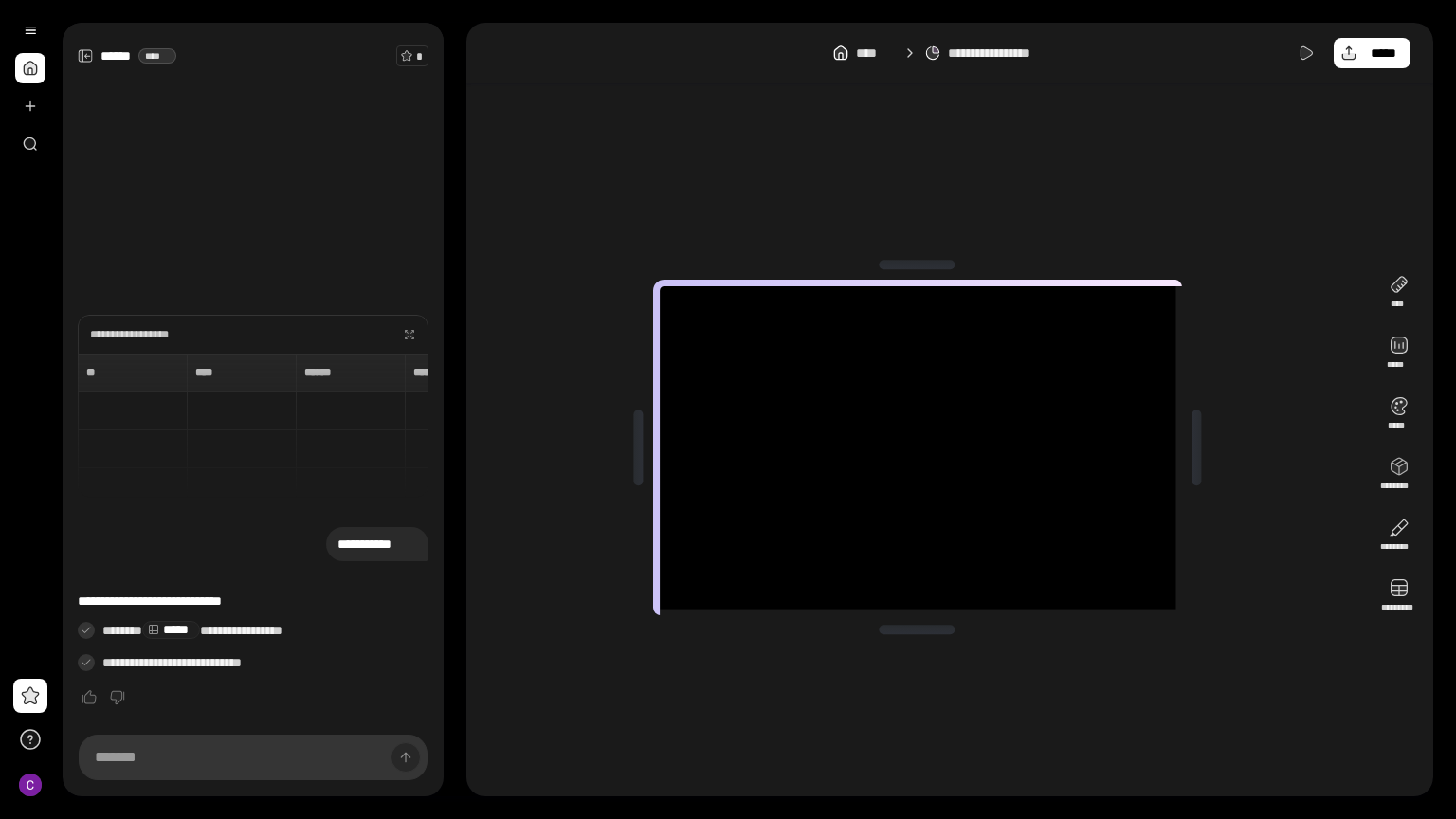 click at bounding box center [918, 447] 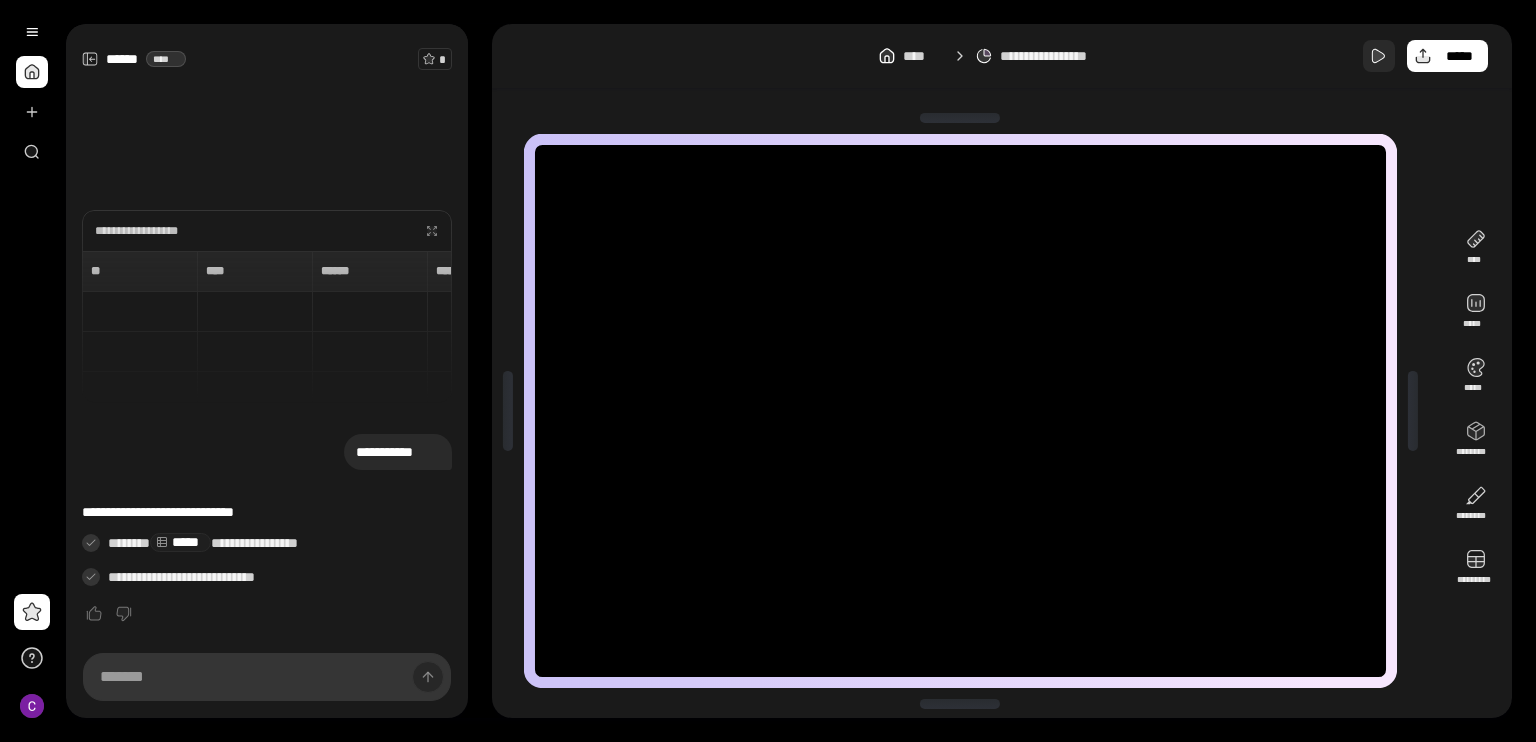 click at bounding box center (1379, 56) 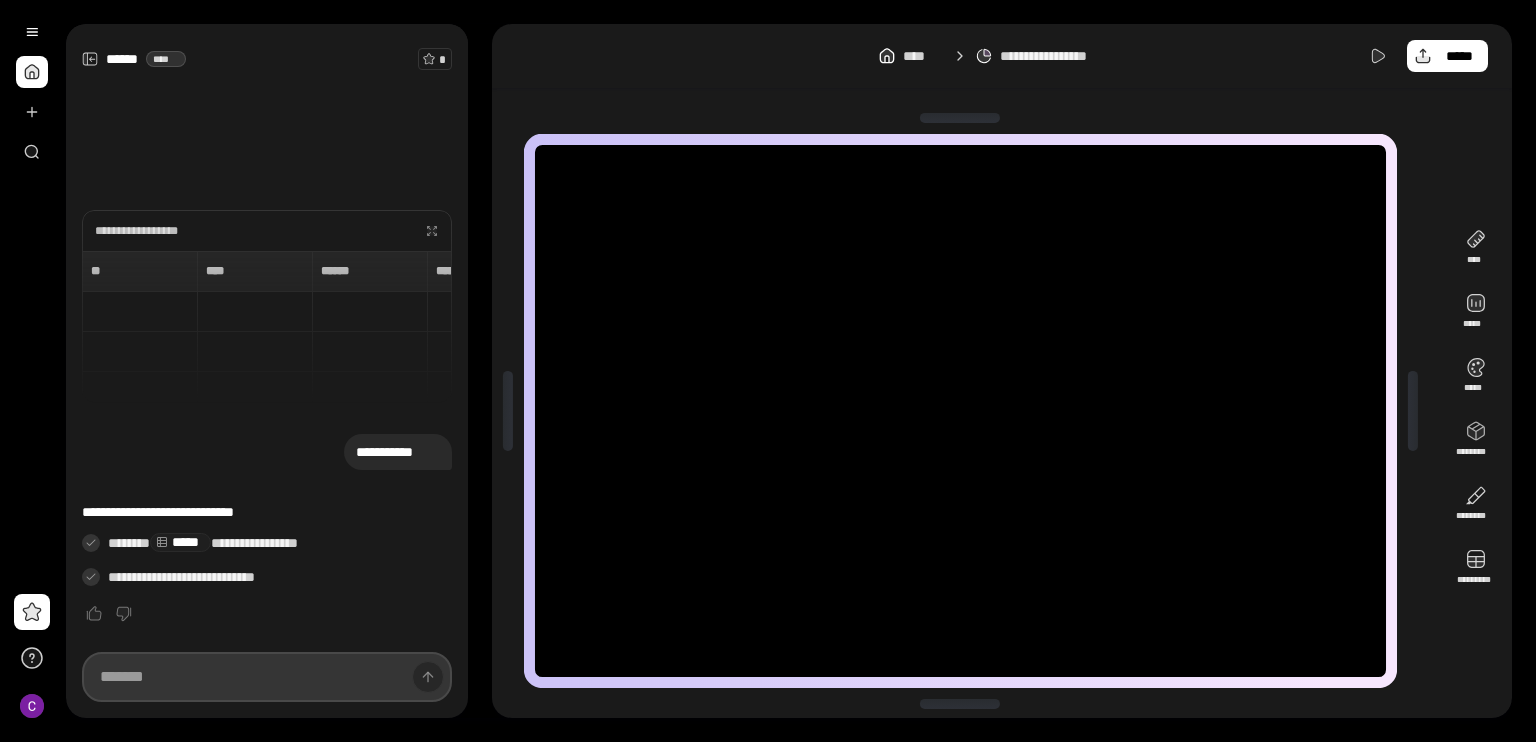 click at bounding box center (267, 677) 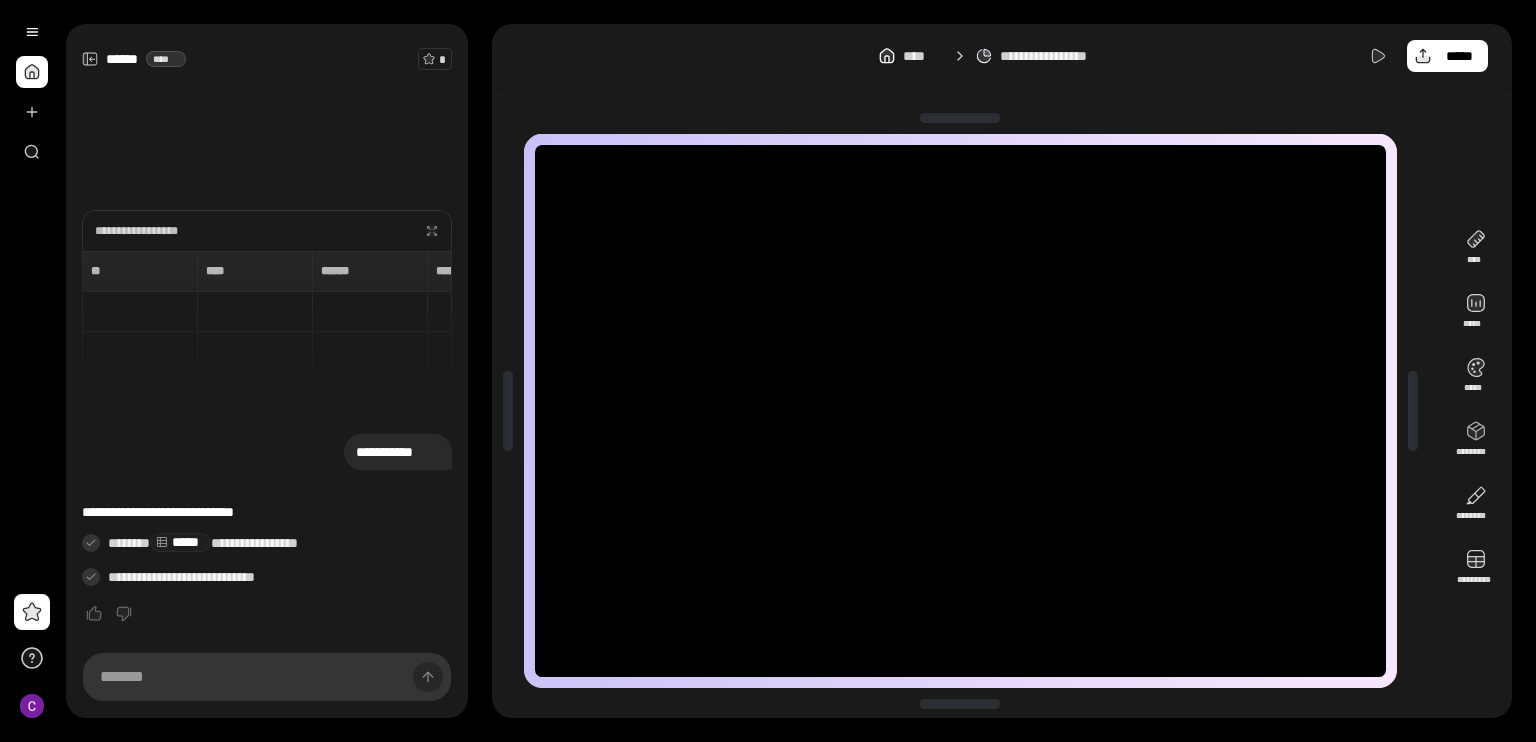 drag, startPoint x: 348, startPoint y: 447, endPoint x: 448, endPoint y: 459, distance: 100.71743 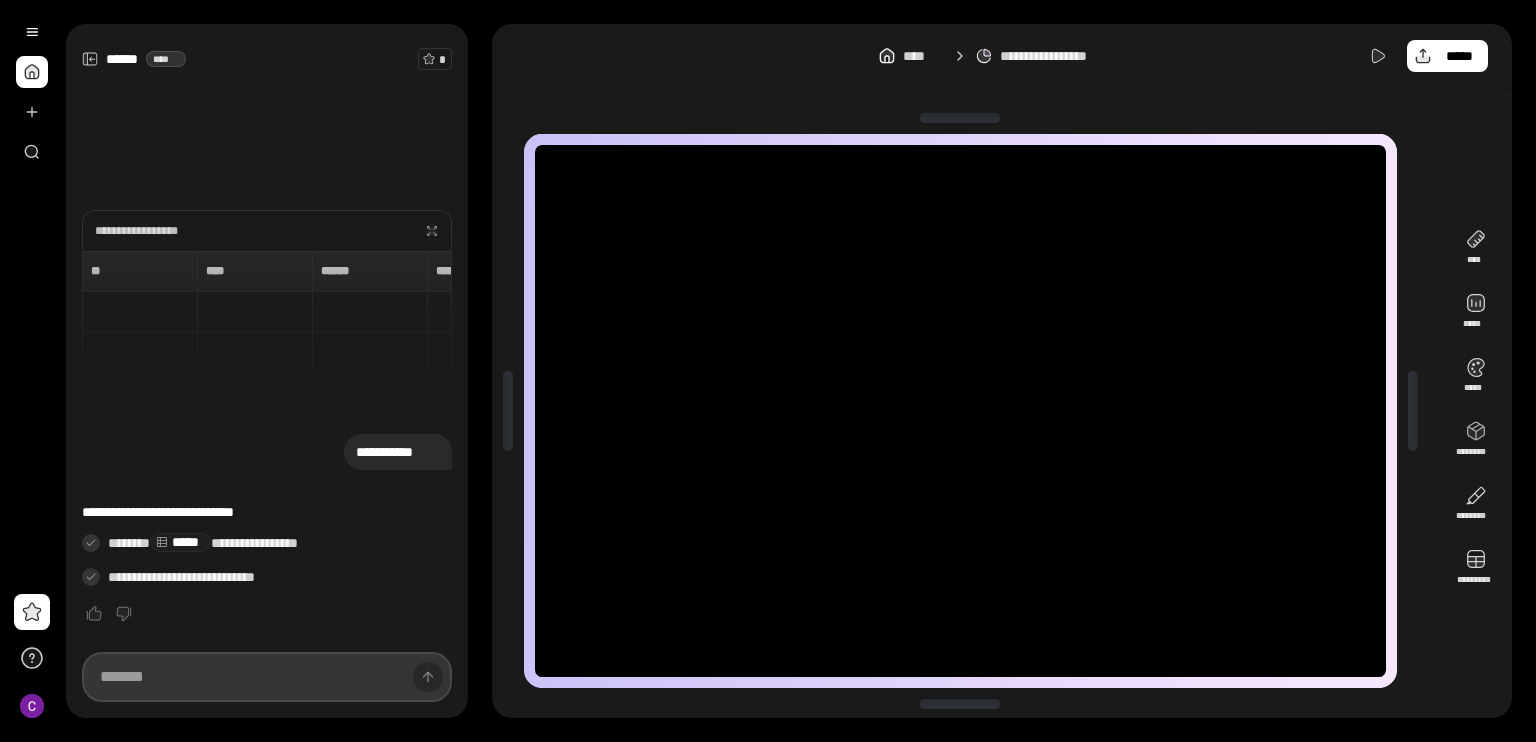 click at bounding box center (267, 677) 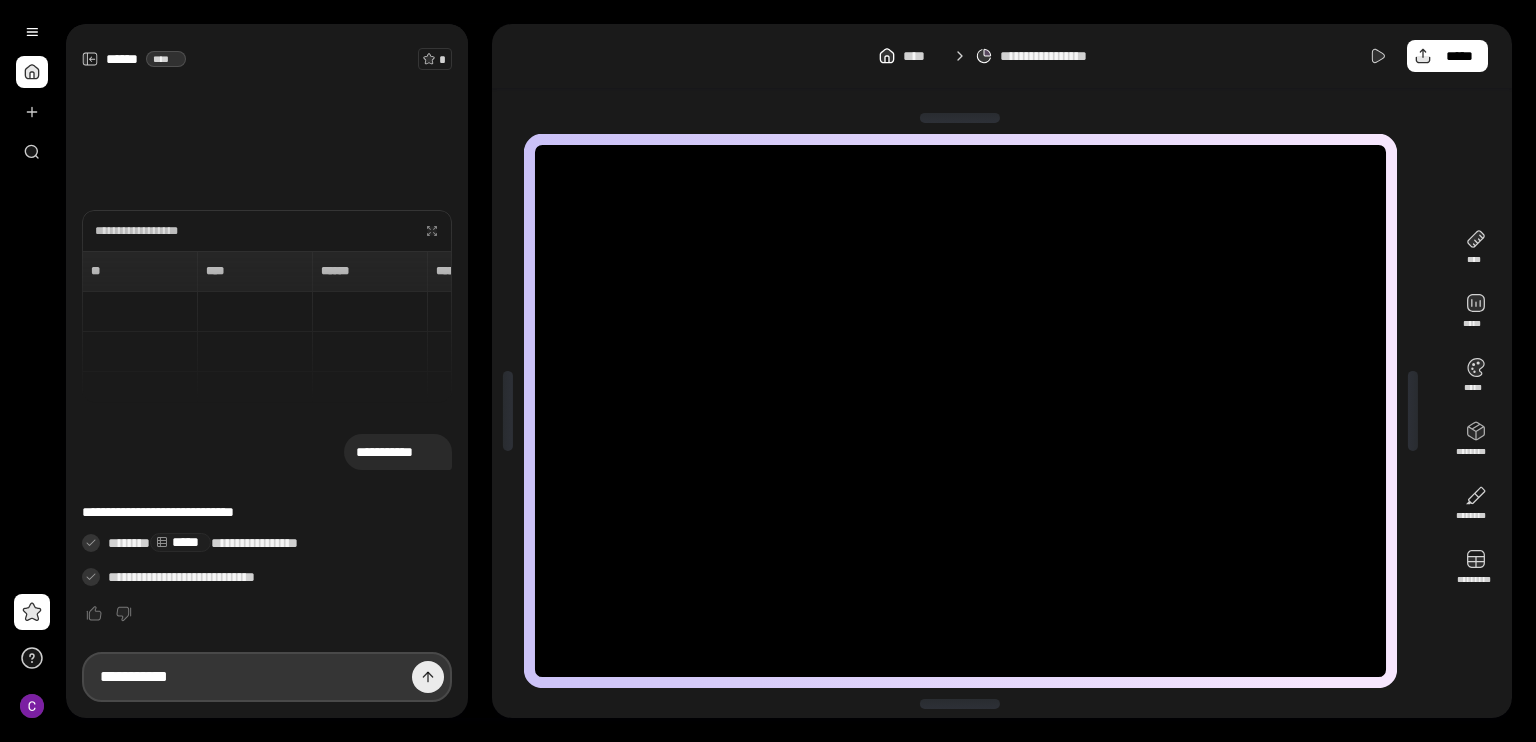 type on "**********" 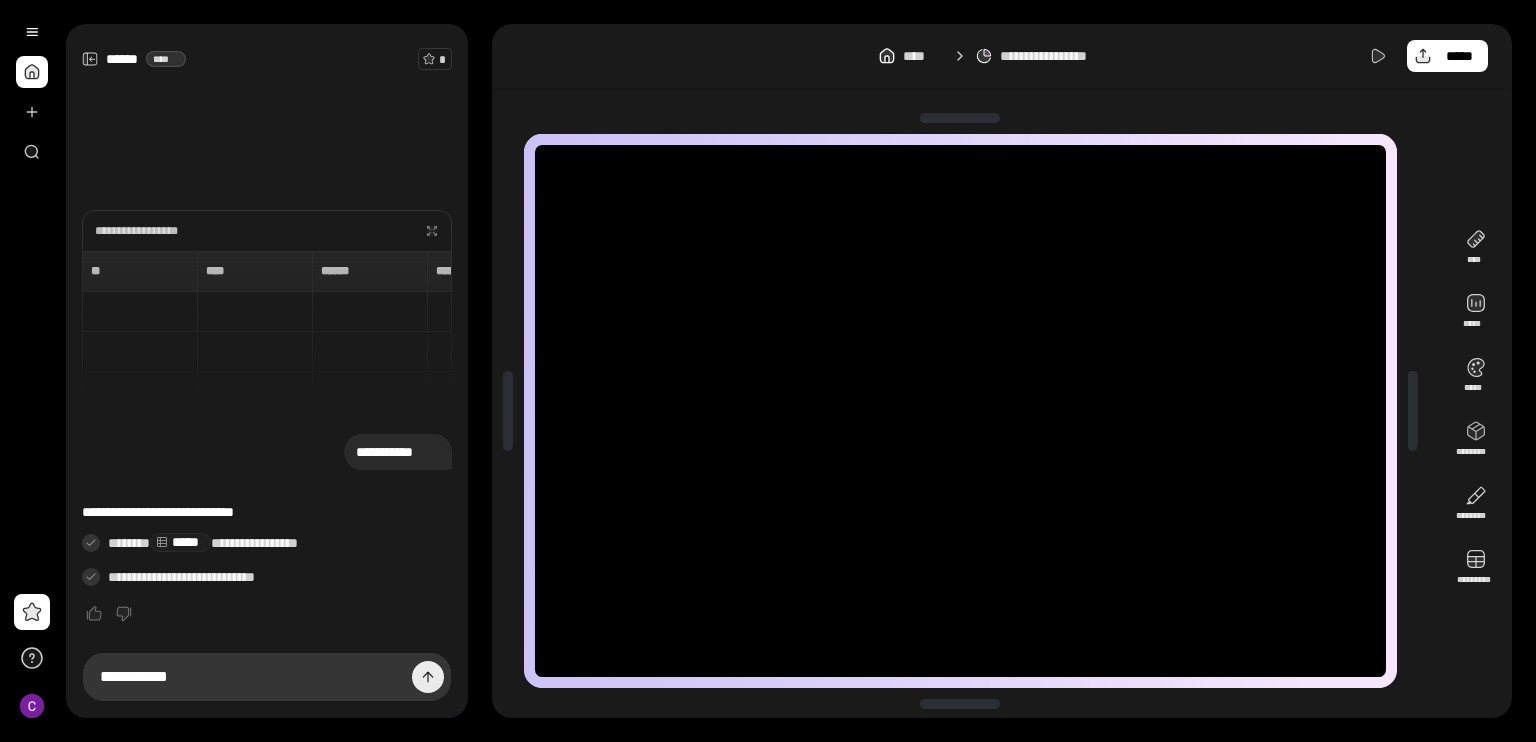 click at bounding box center (428, 677) 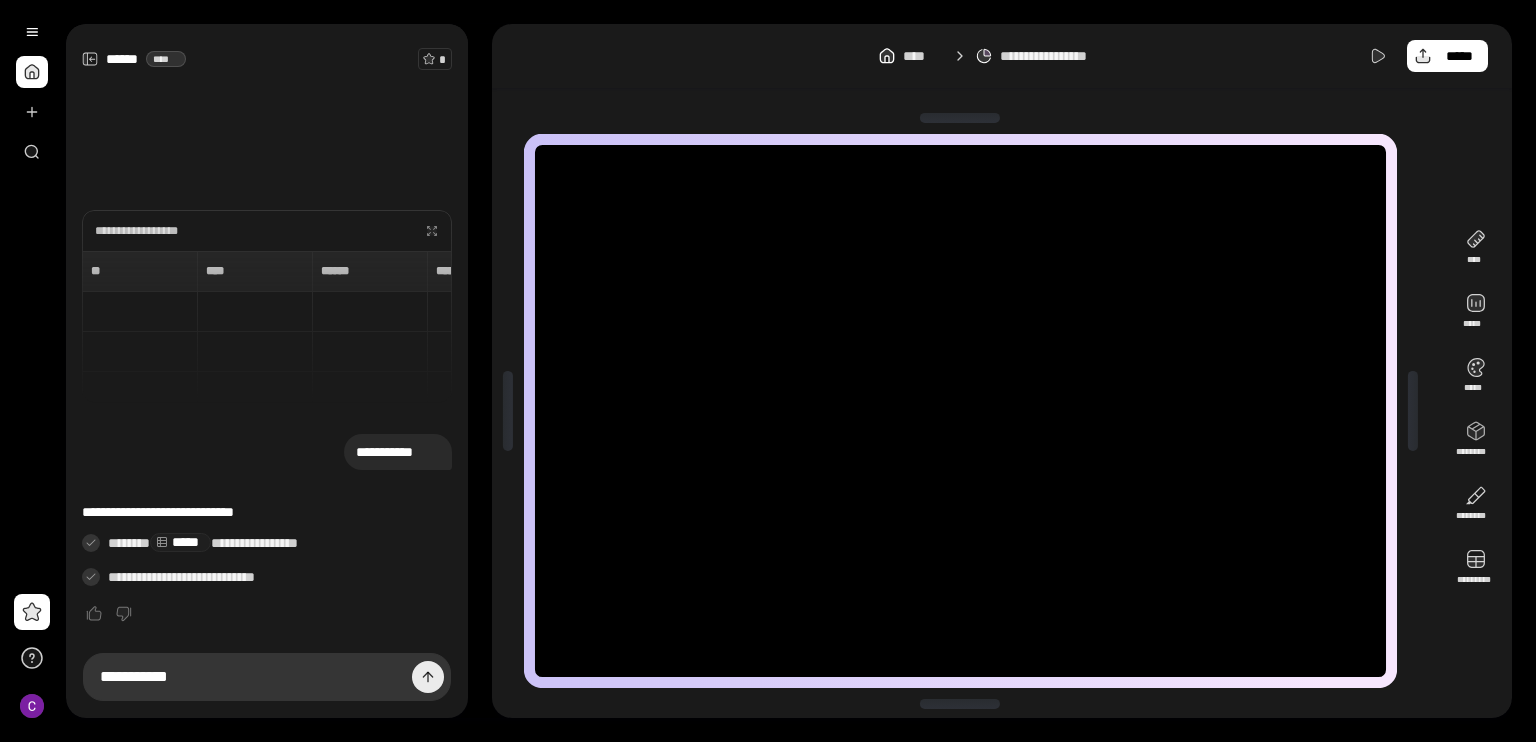 type 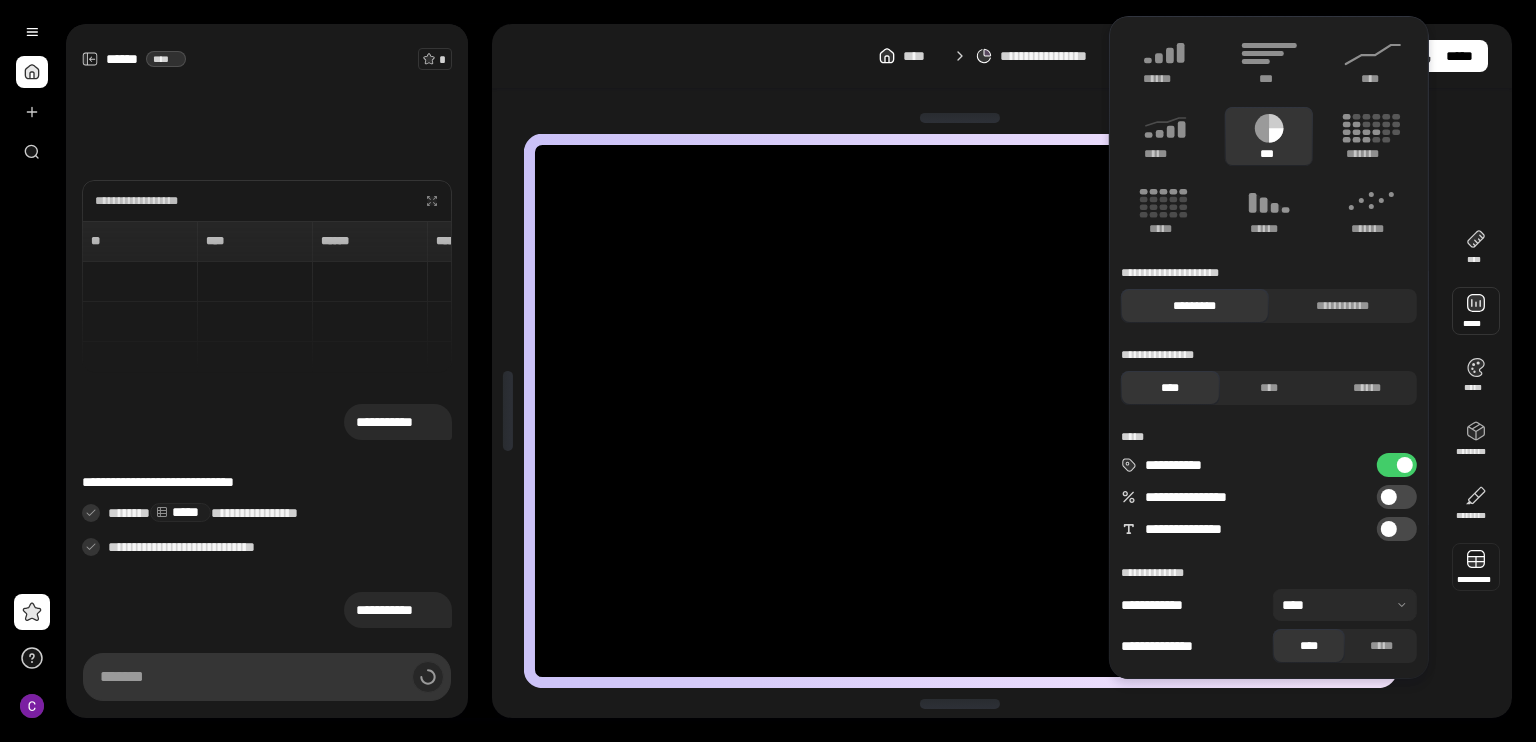 click at bounding box center [1476, 567] 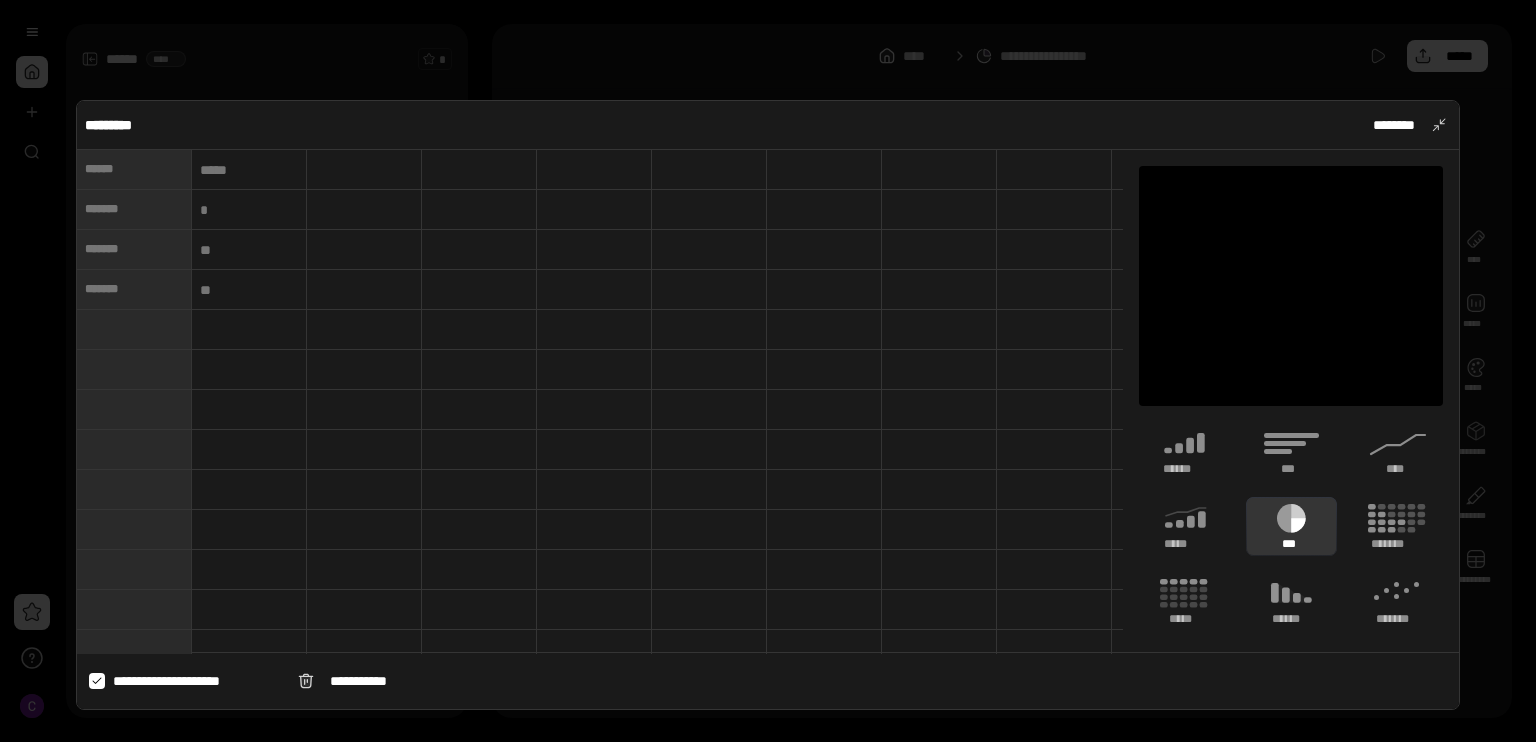 click at bounding box center [249, 170] 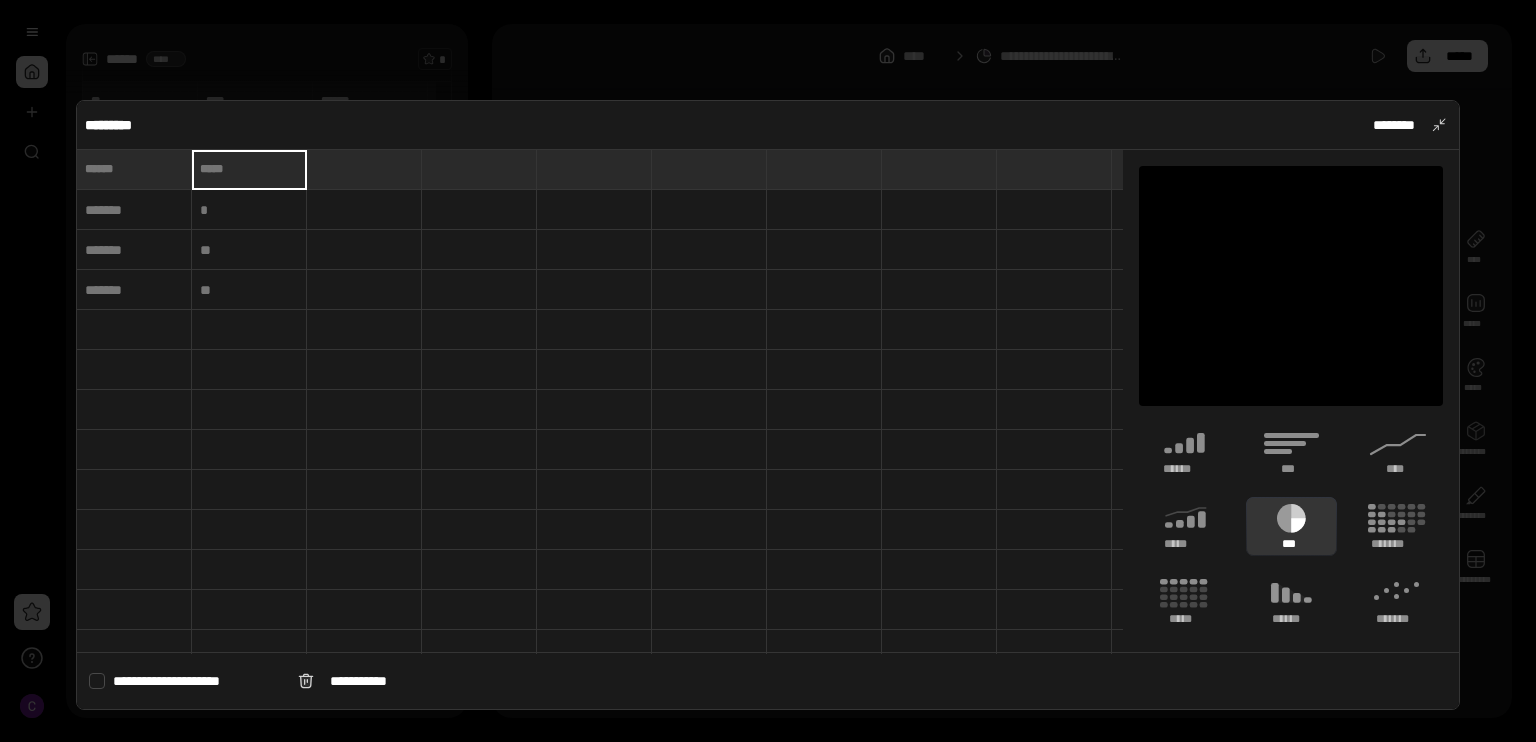scroll, scrollTop: 46, scrollLeft: 0, axis: vertical 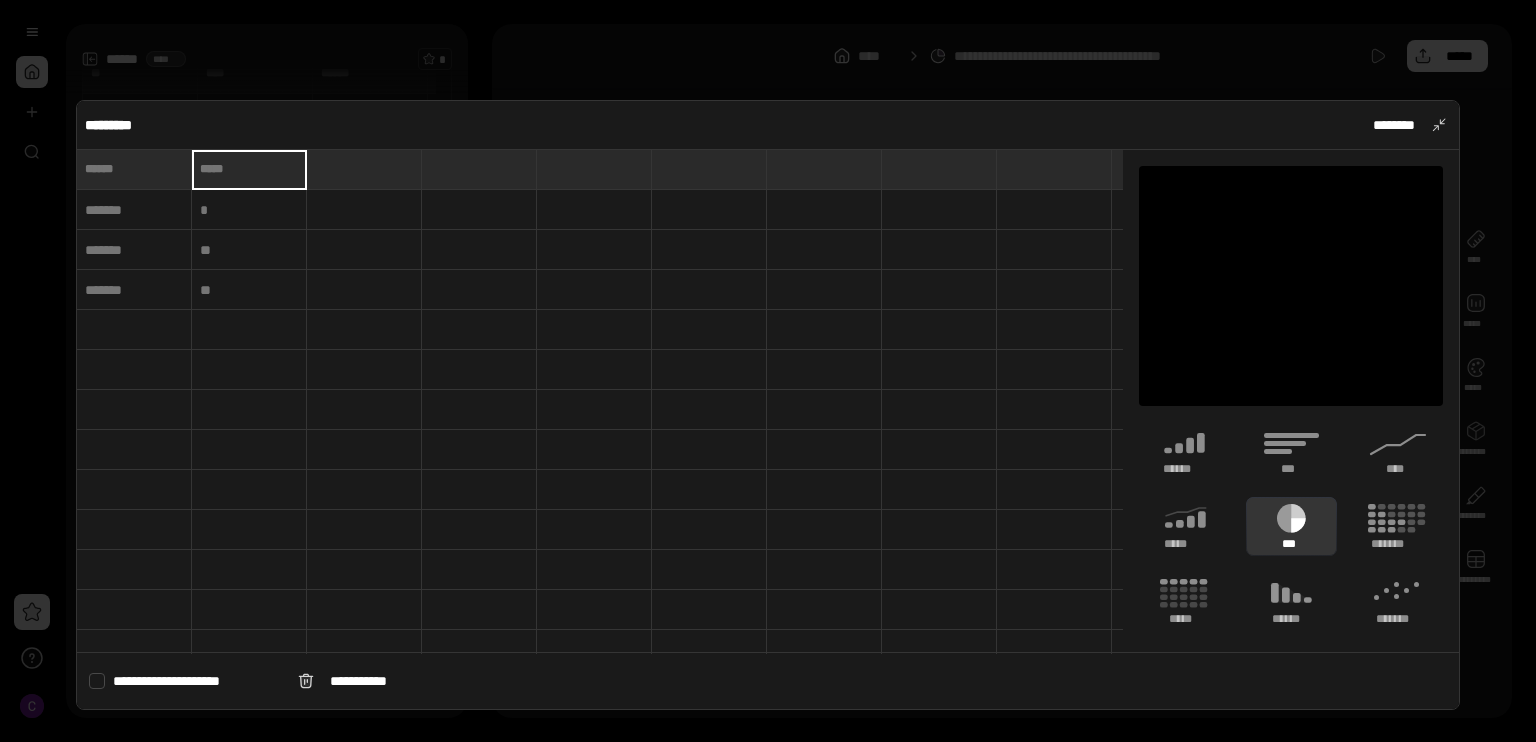 click at bounding box center [768, 371] 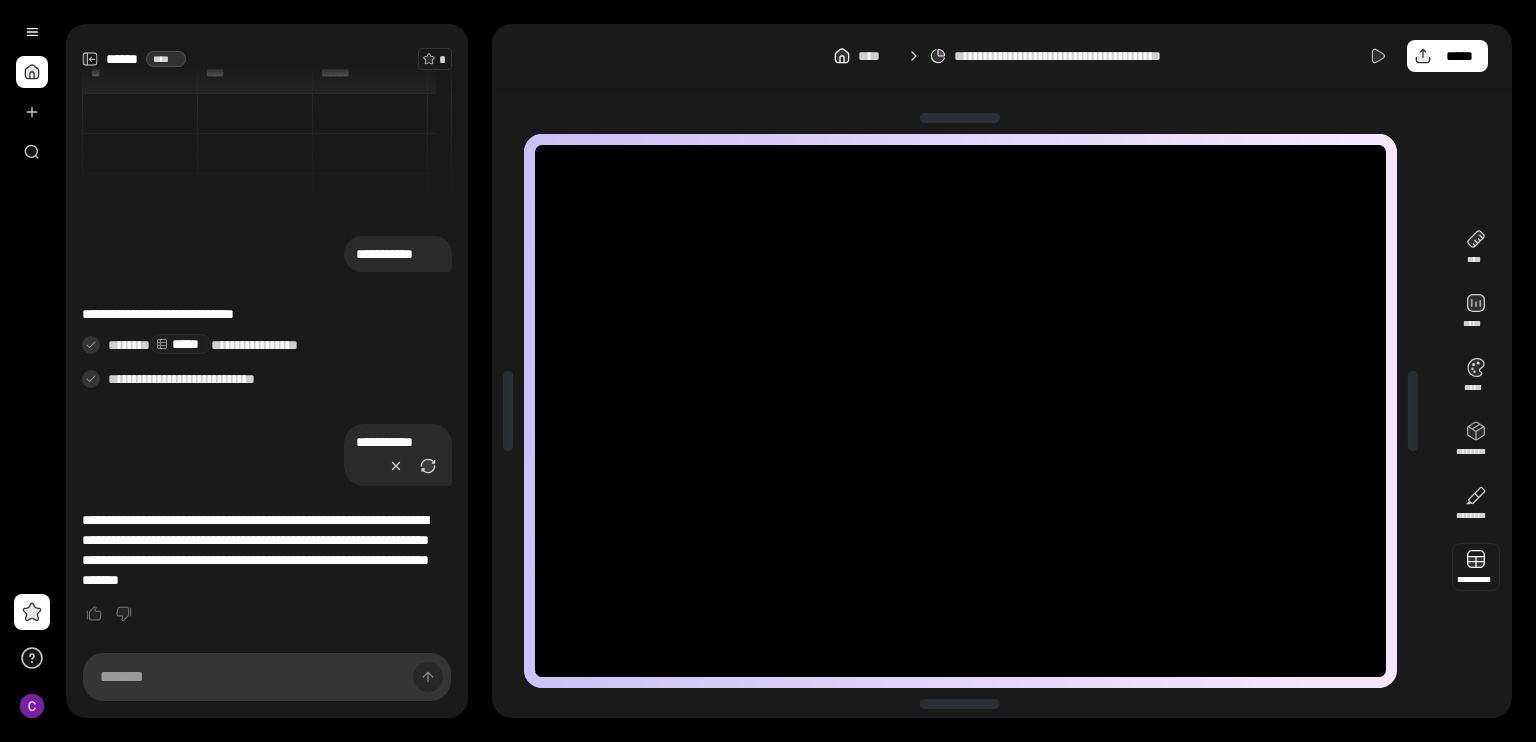 scroll, scrollTop: 5, scrollLeft: 0, axis: vertical 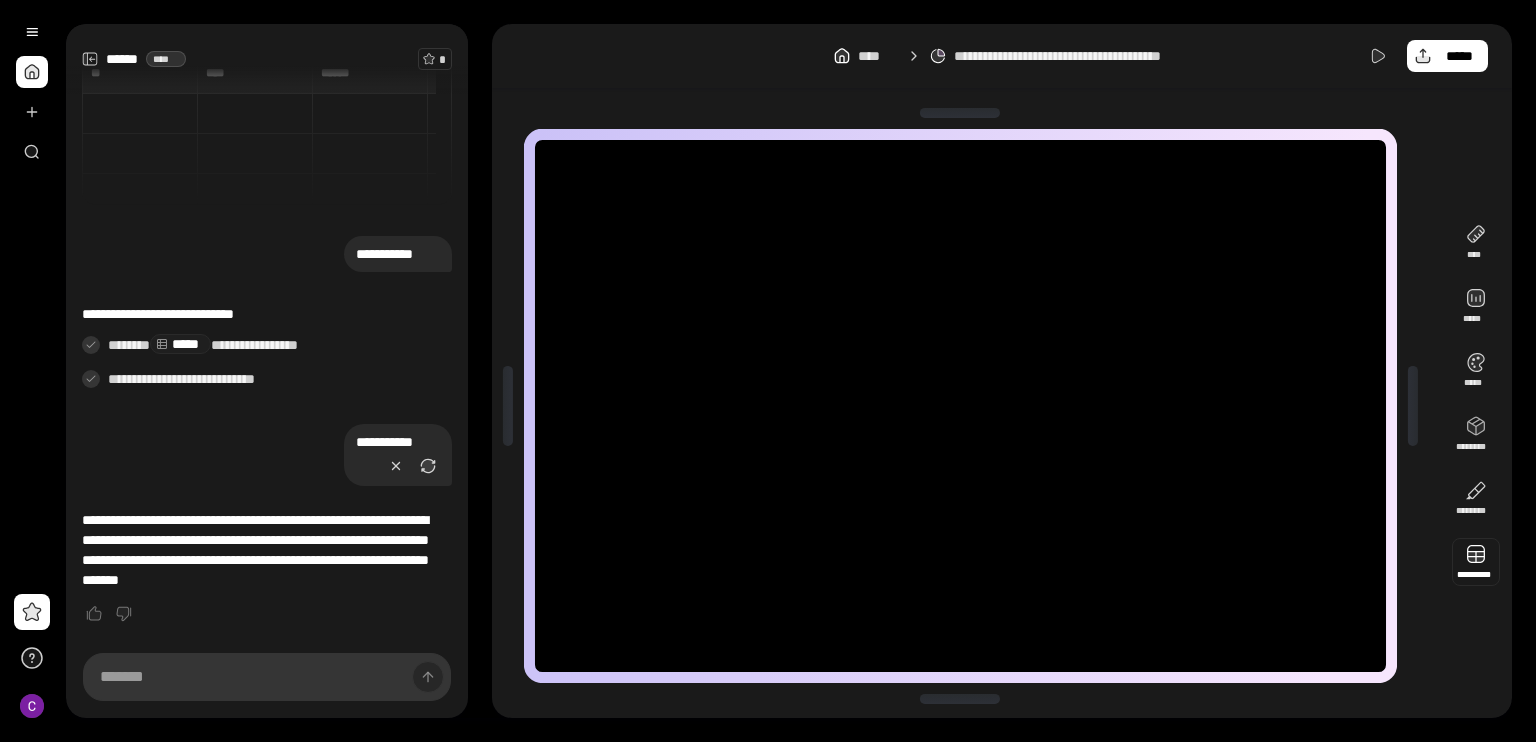 click at bounding box center (1476, 562) 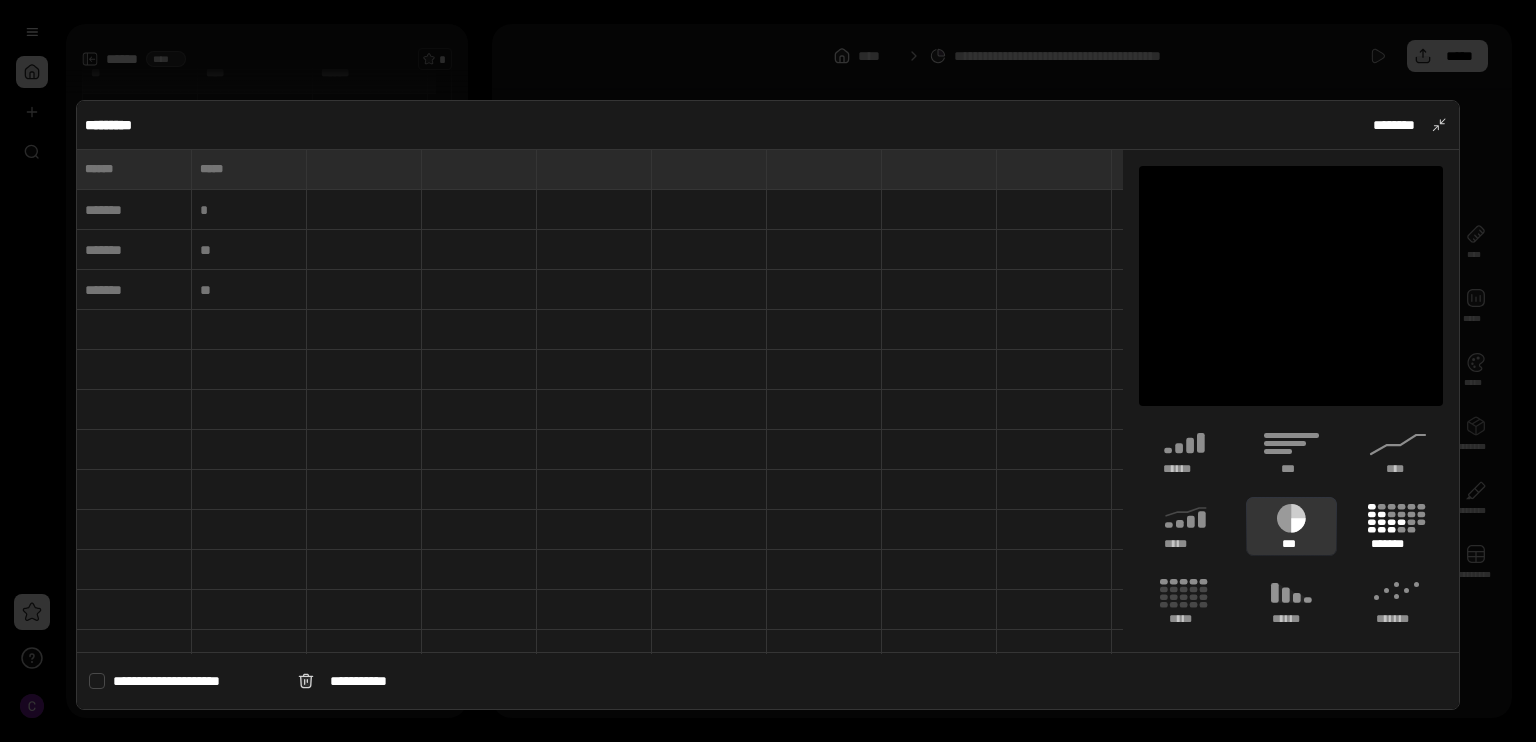 click 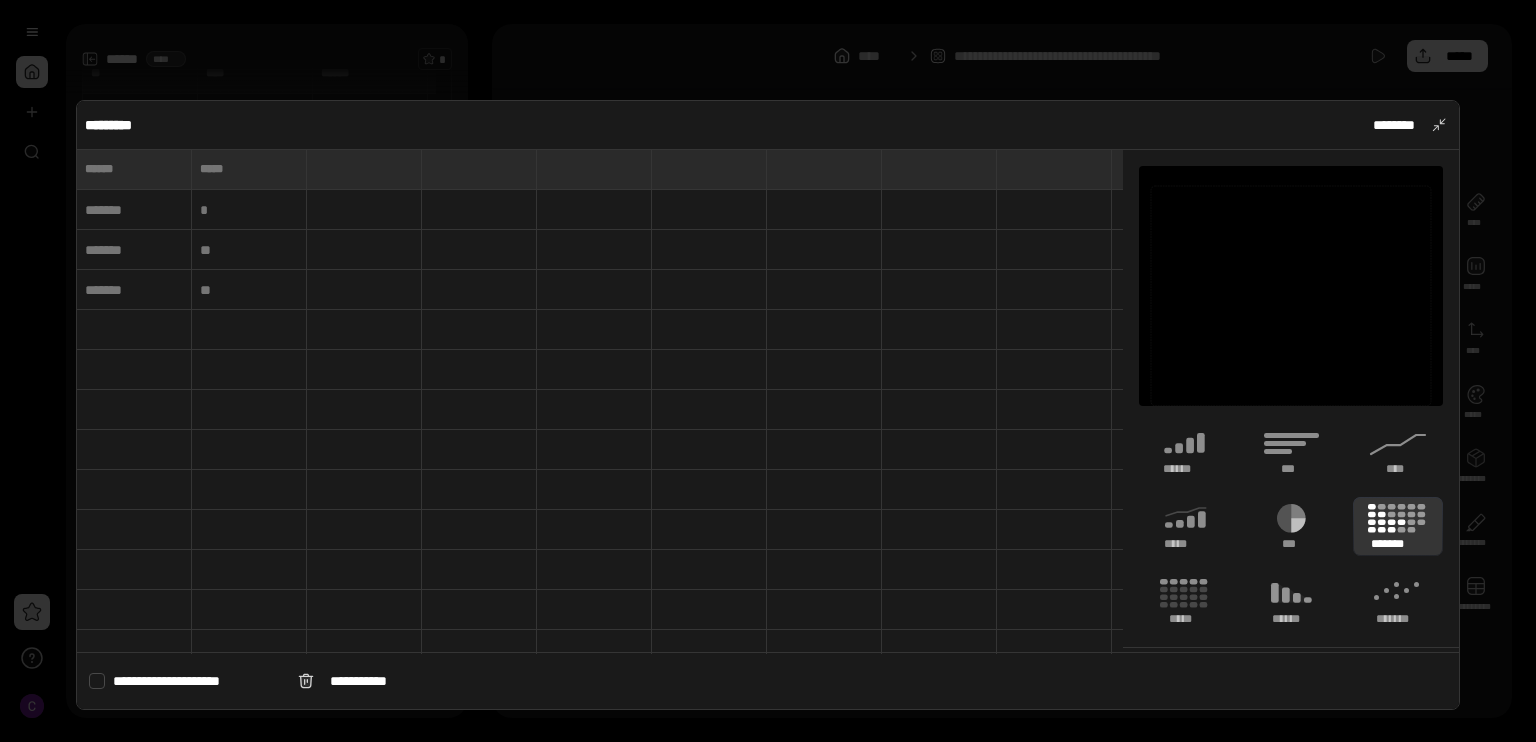 click at bounding box center [249, 169] 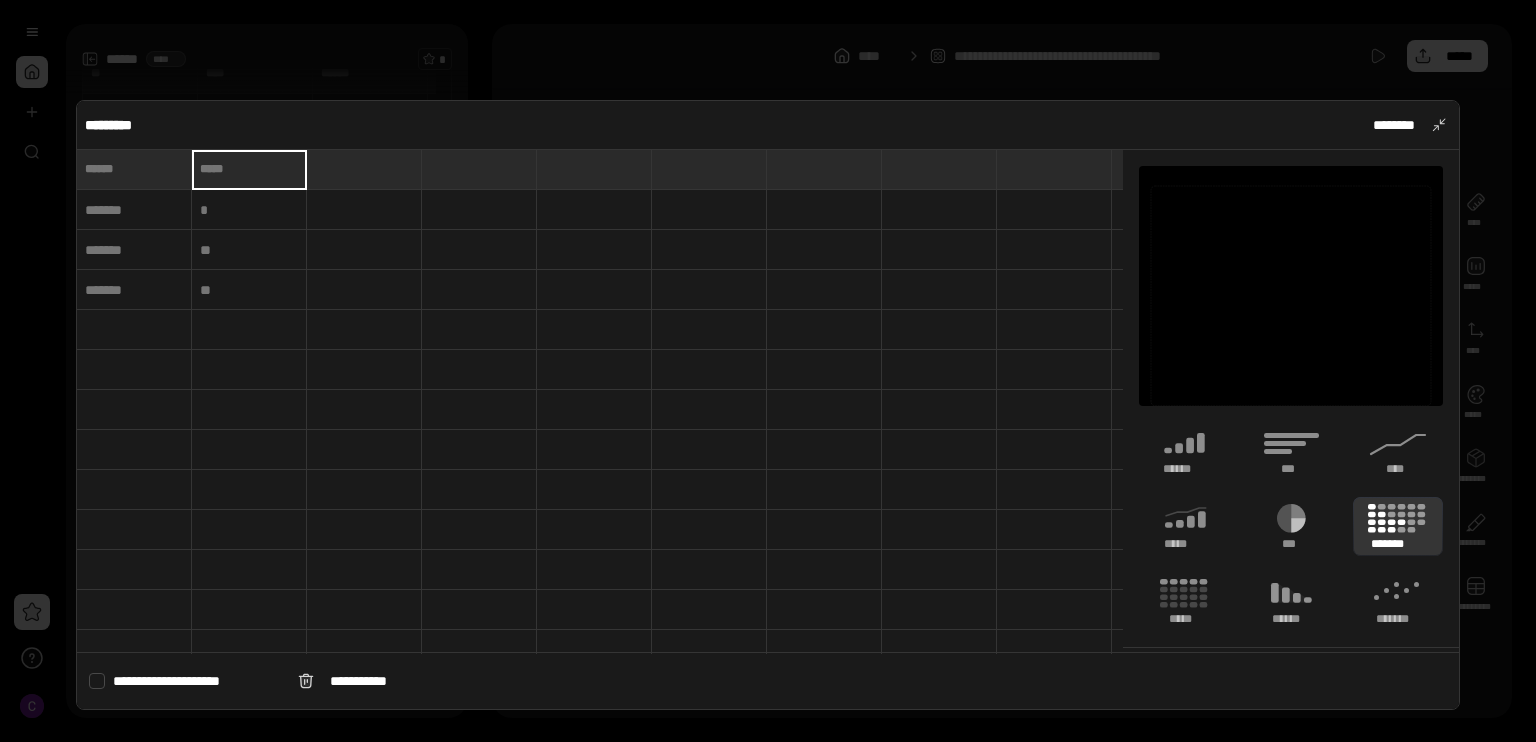 click at bounding box center [134, 169] 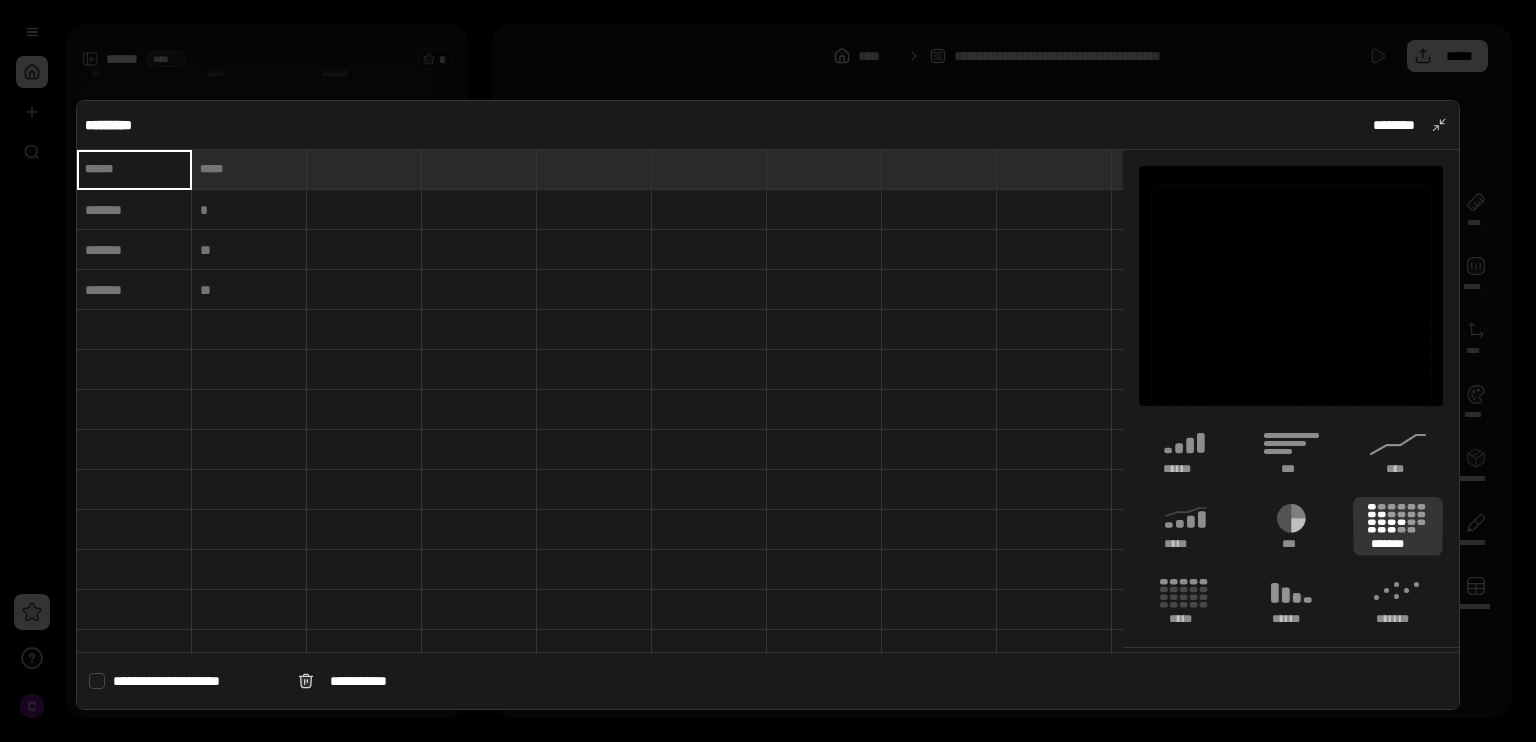 click at bounding box center [134, 169] 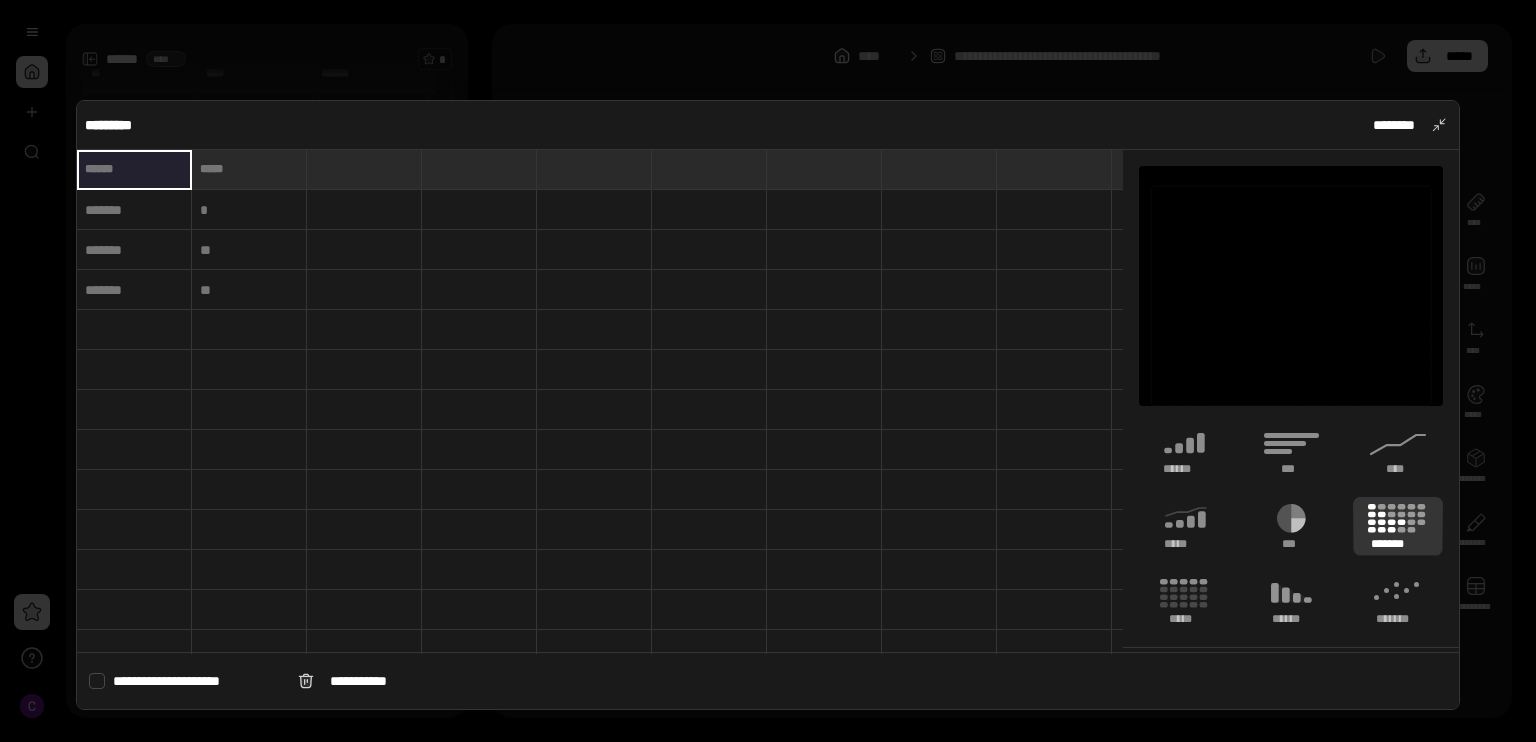 drag, startPoint x: 164, startPoint y: 167, endPoint x: 44, endPoint y: 185, distance: 121.34249 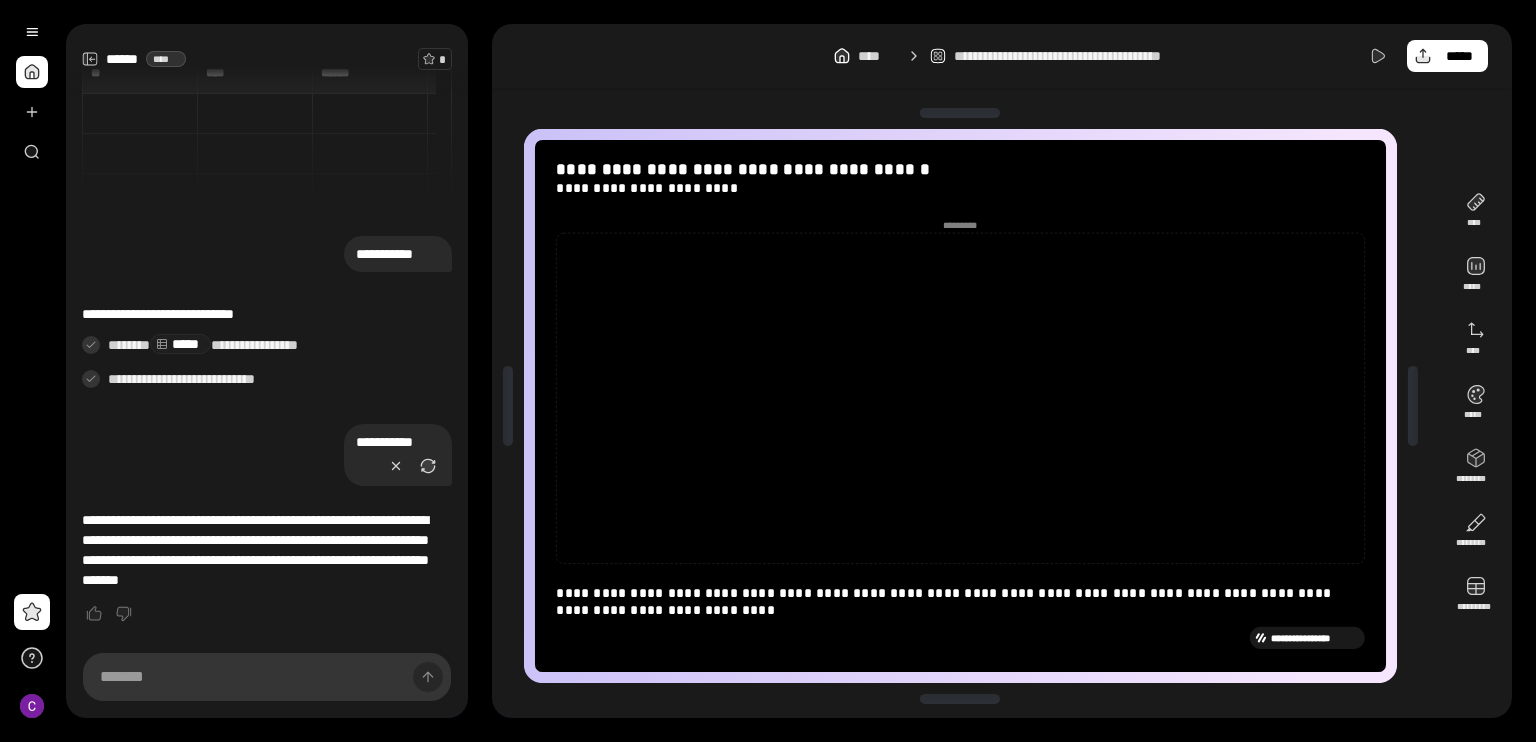 click at bounding box center (32, 92) 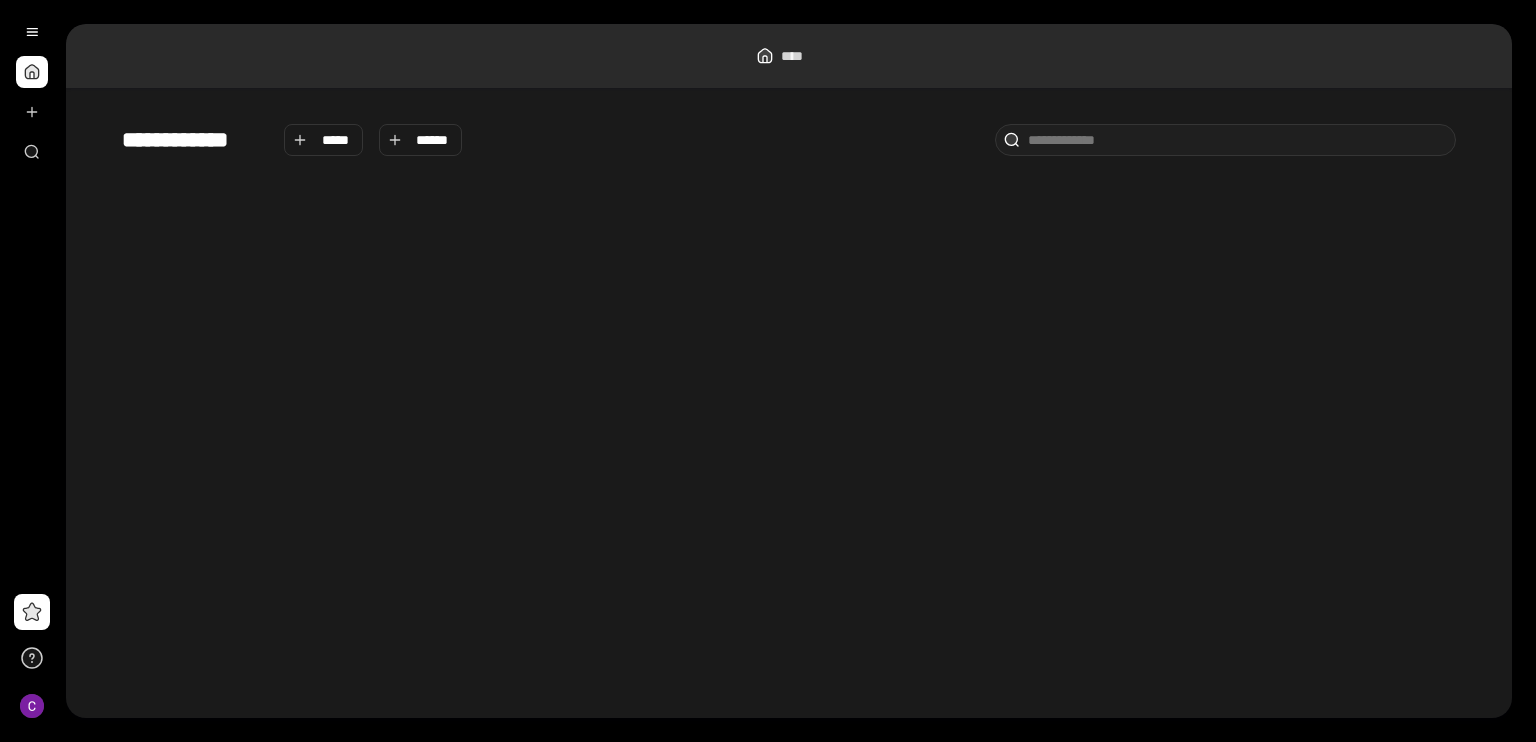 click at bounding box center (32, 72) 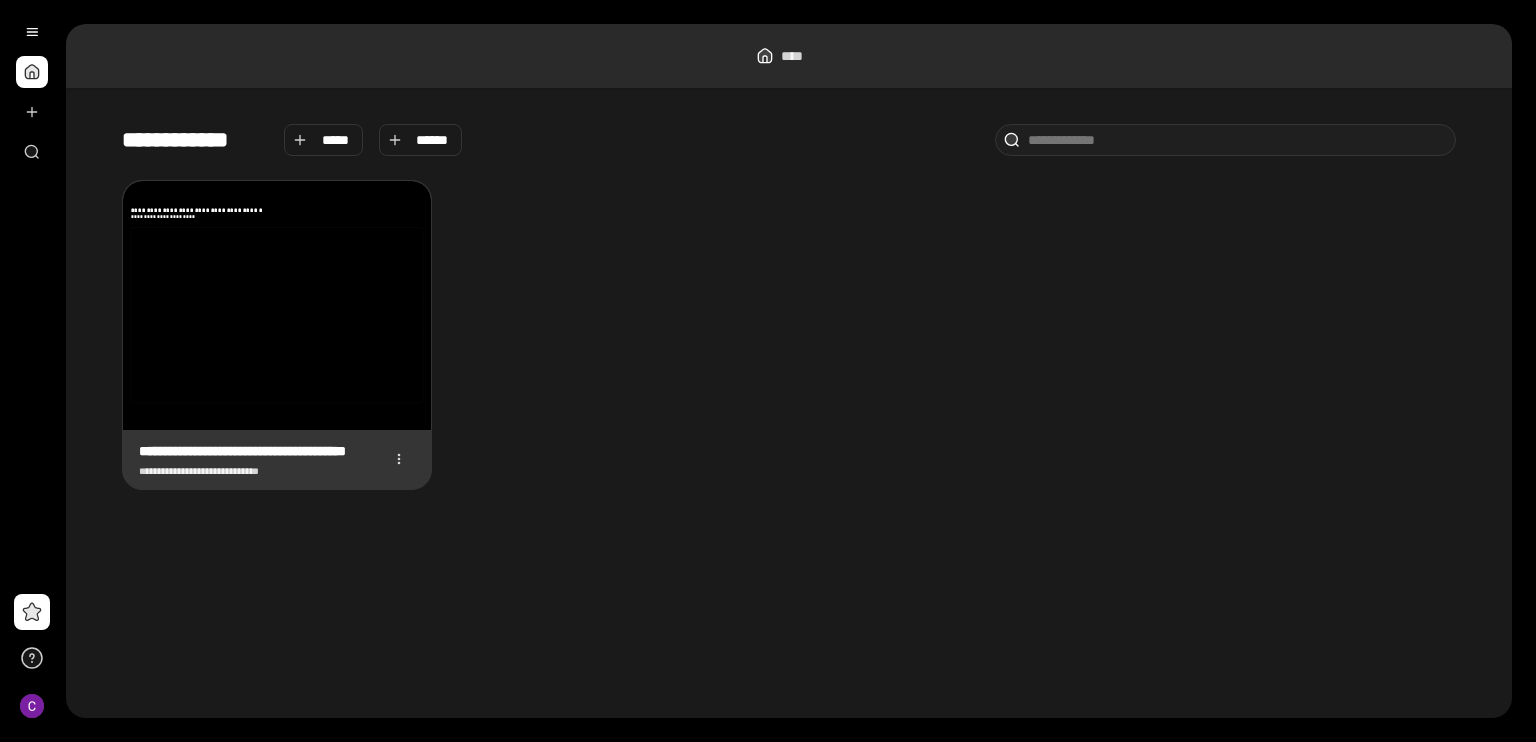 click 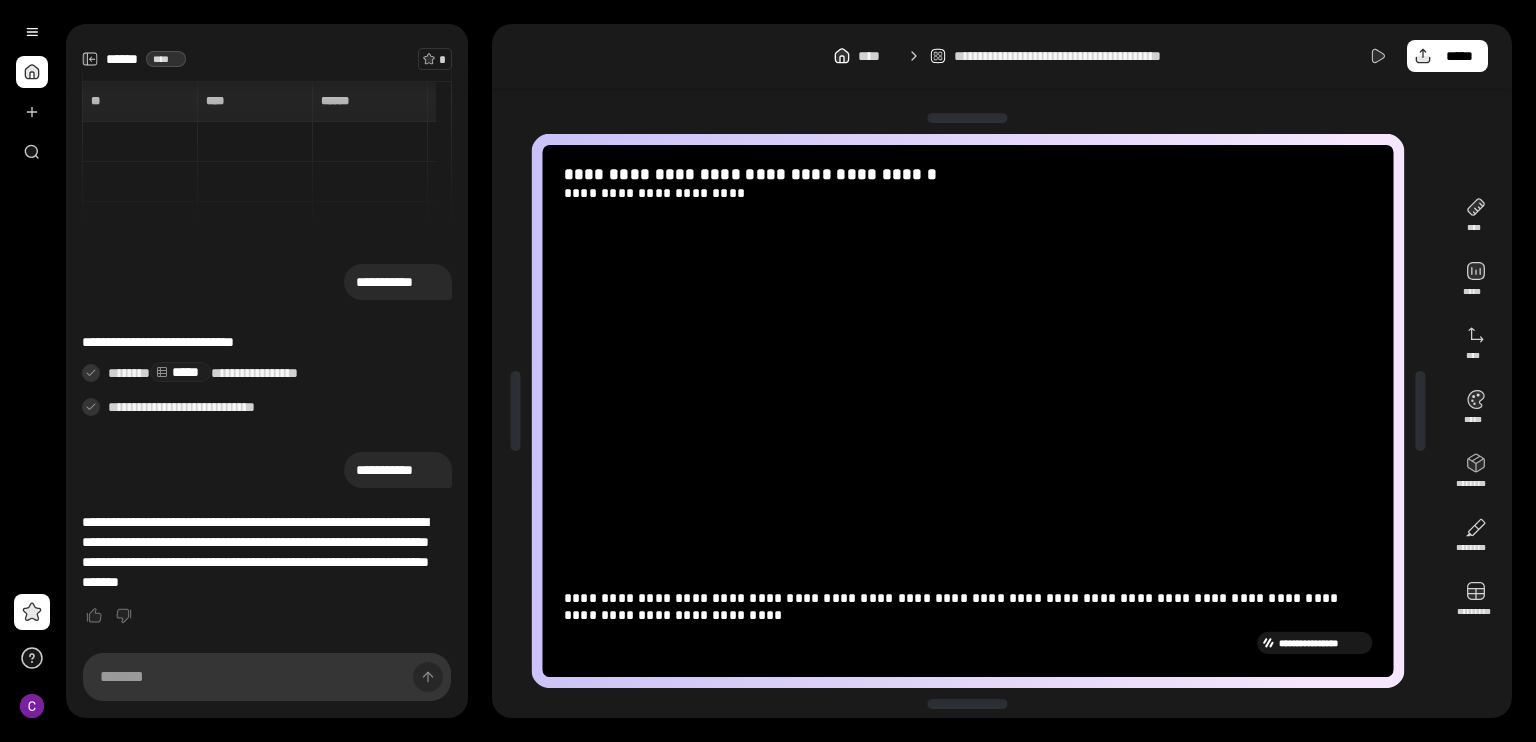 scroll, scrollTop: 19, scrollLeft: 0, axis: vertical 